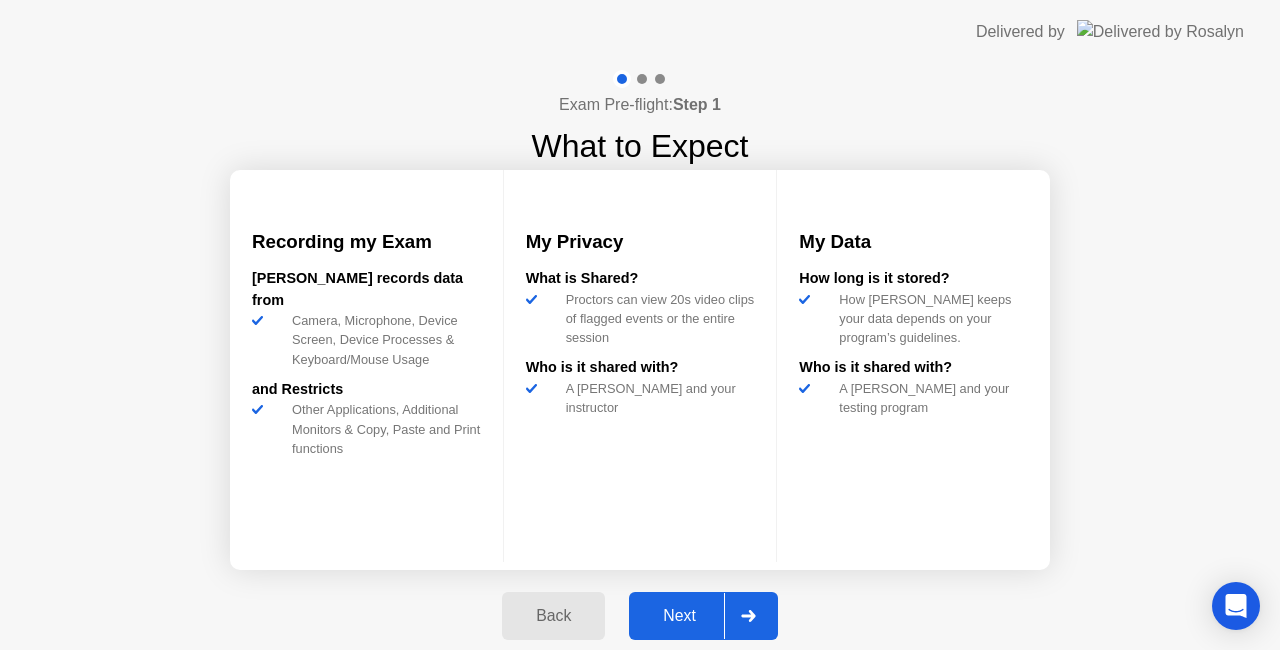 click on "Next" 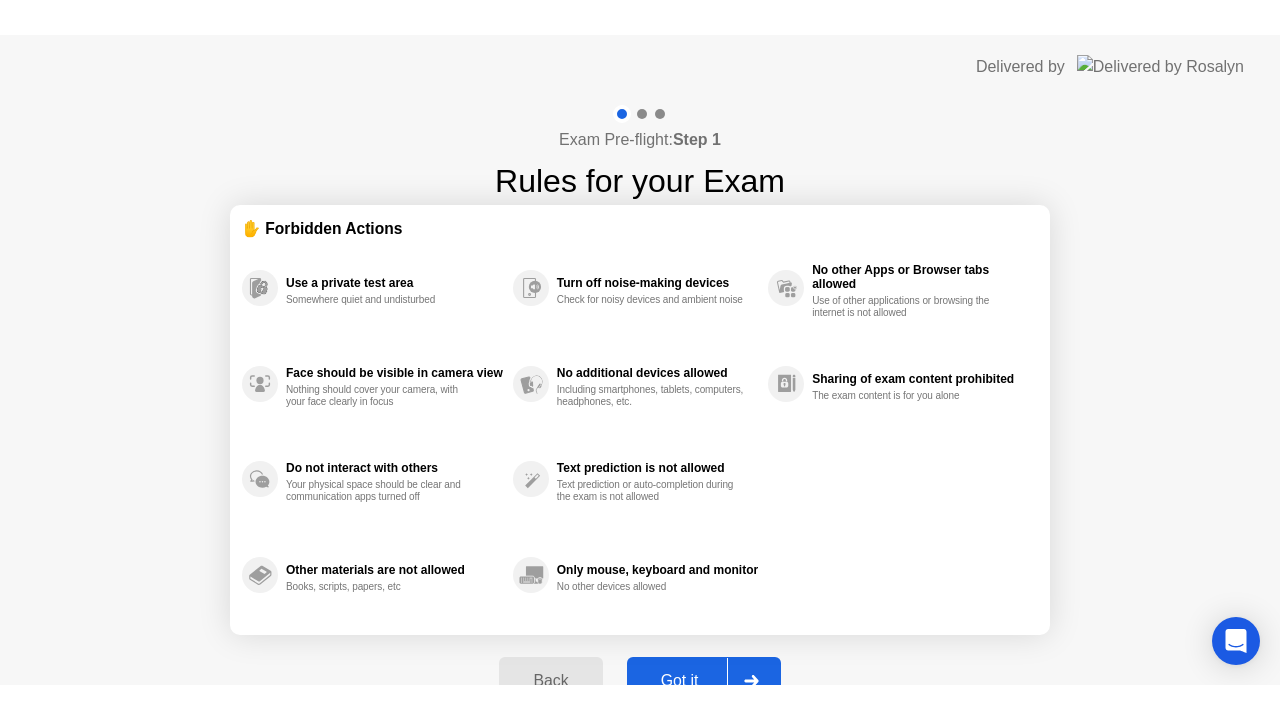 scroll, scrollTop: 0, scrollLeft: 0, axis: both 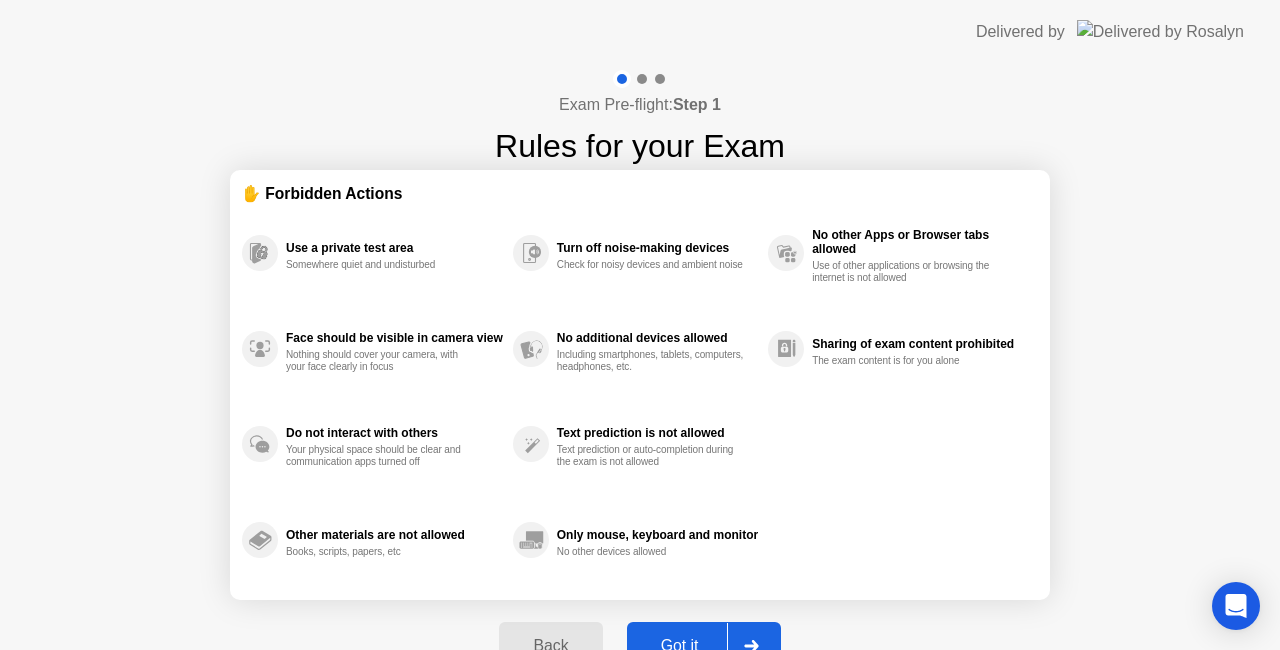 click on "Got it" 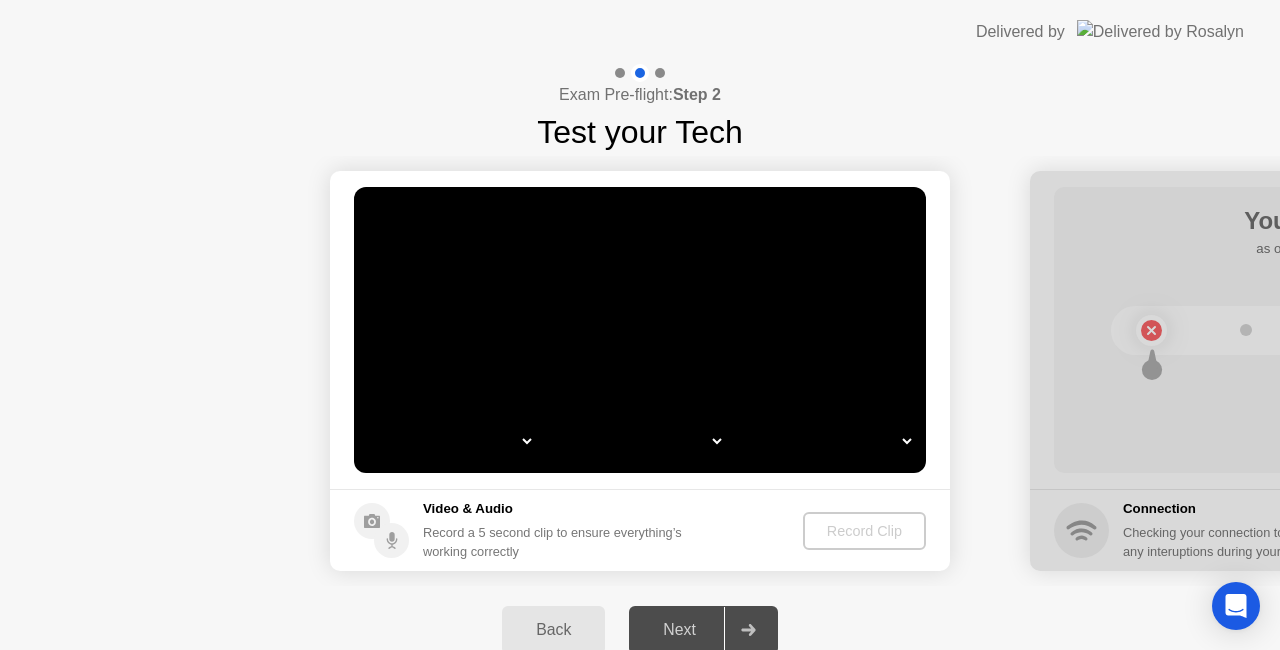 select on "*" 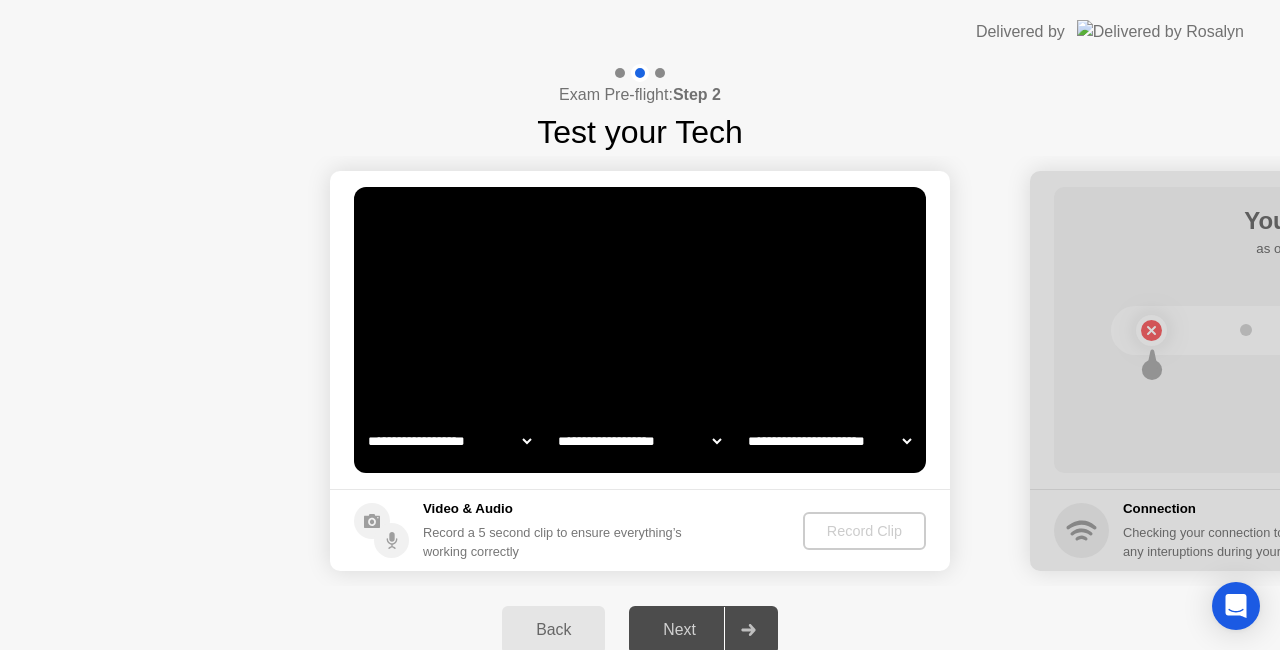 select on "**********" 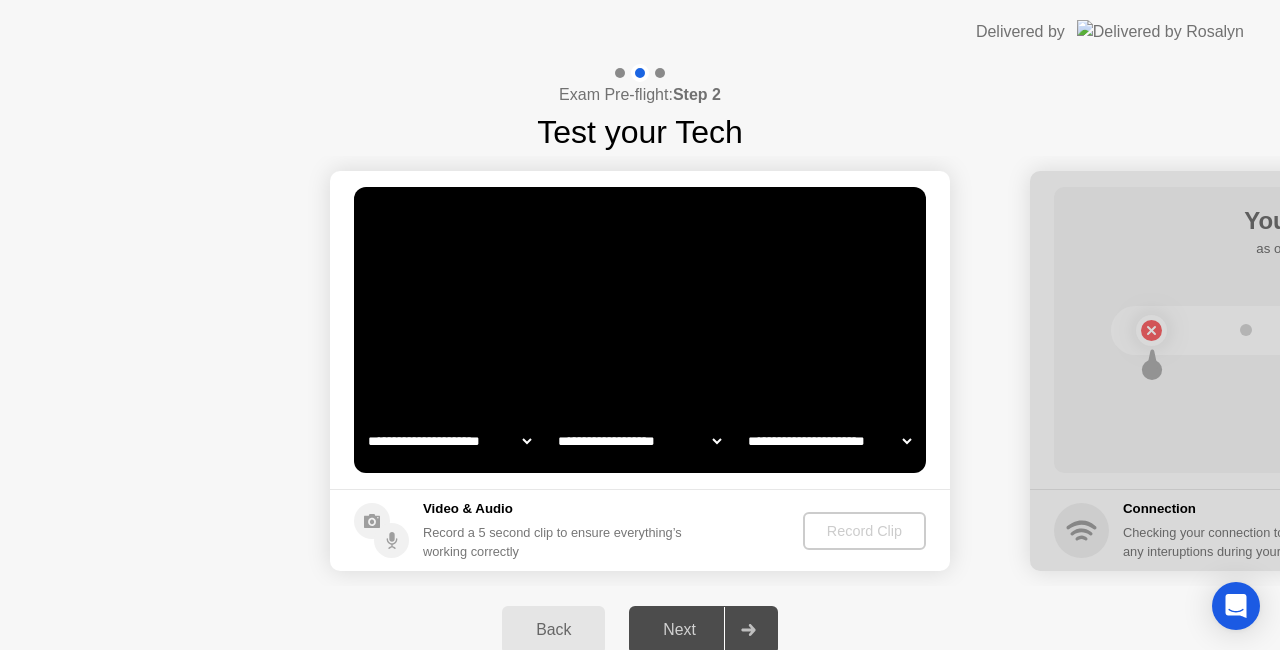 select on "*******" 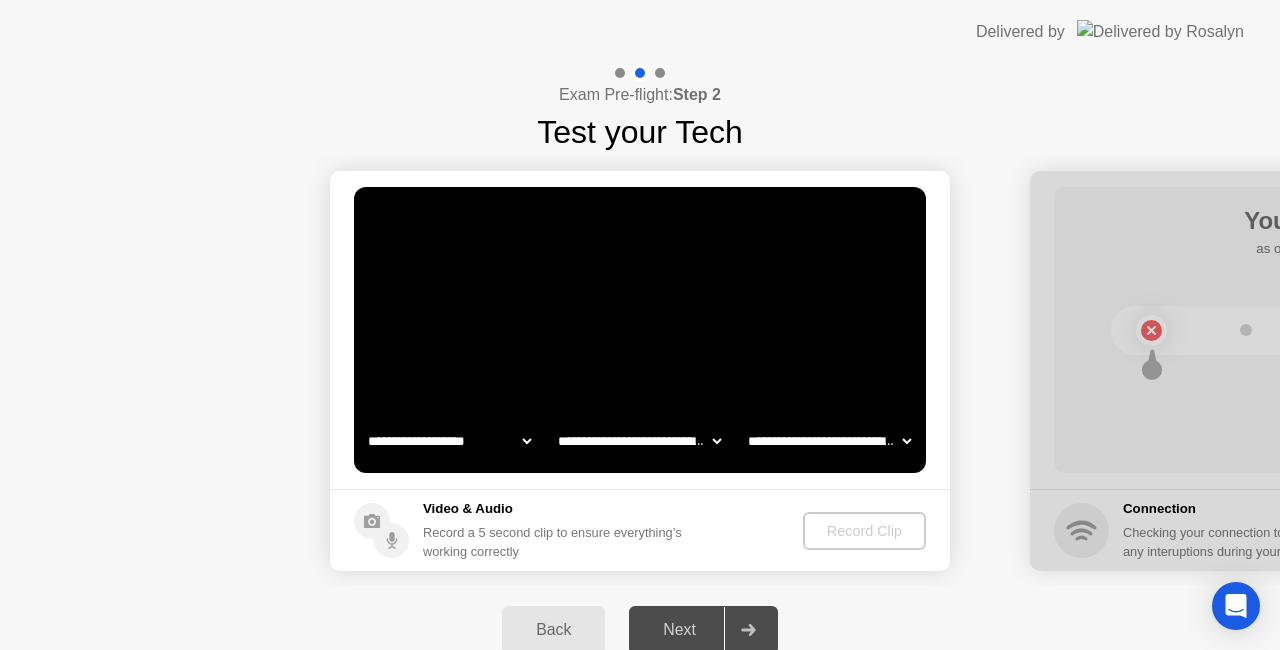 click on "**********" 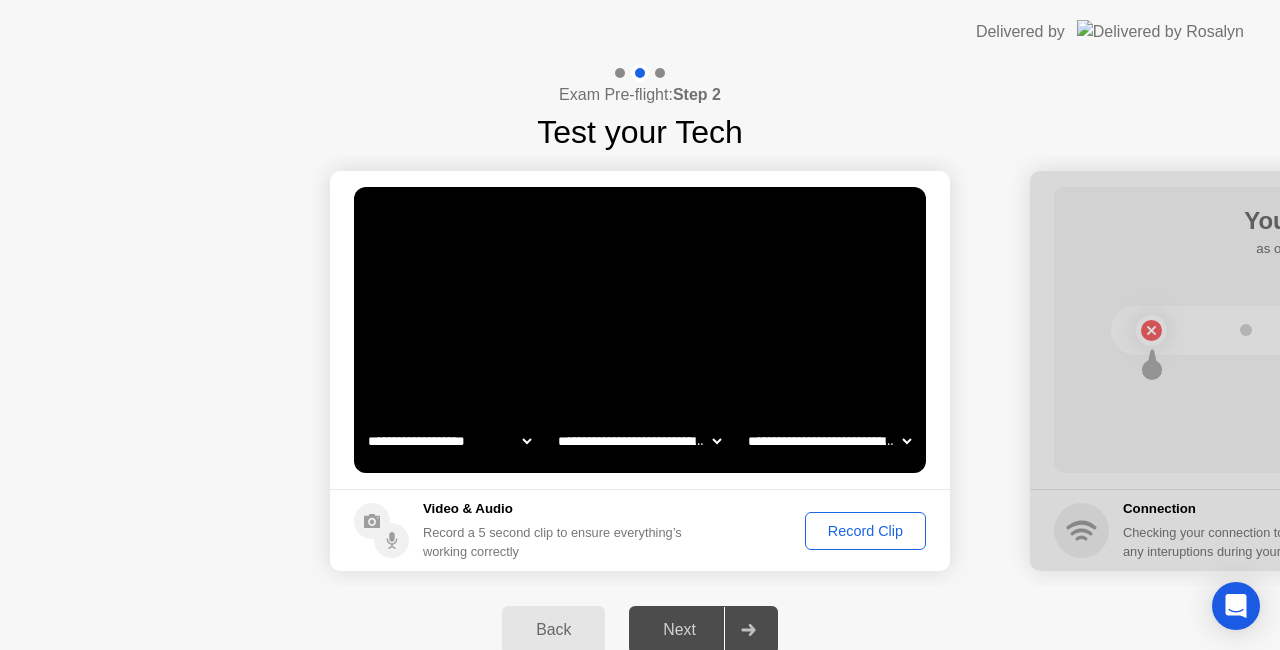 click on "Record Clip" 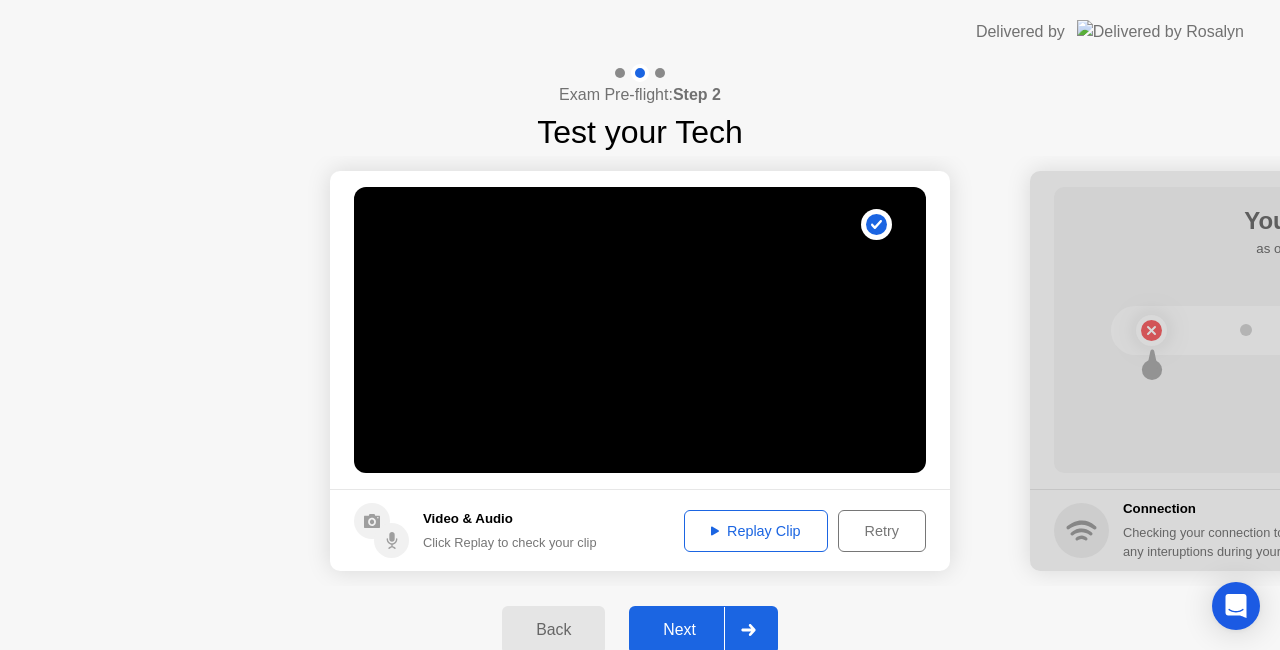 click on "Replay Clip" 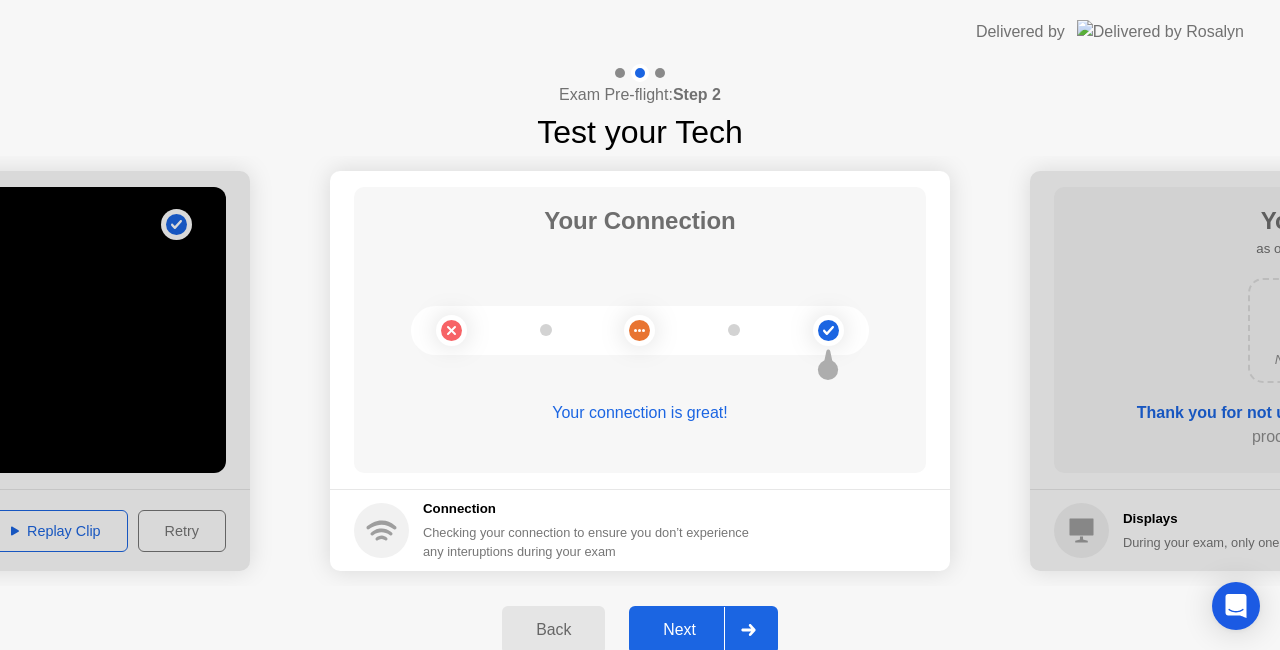 click on "Next" 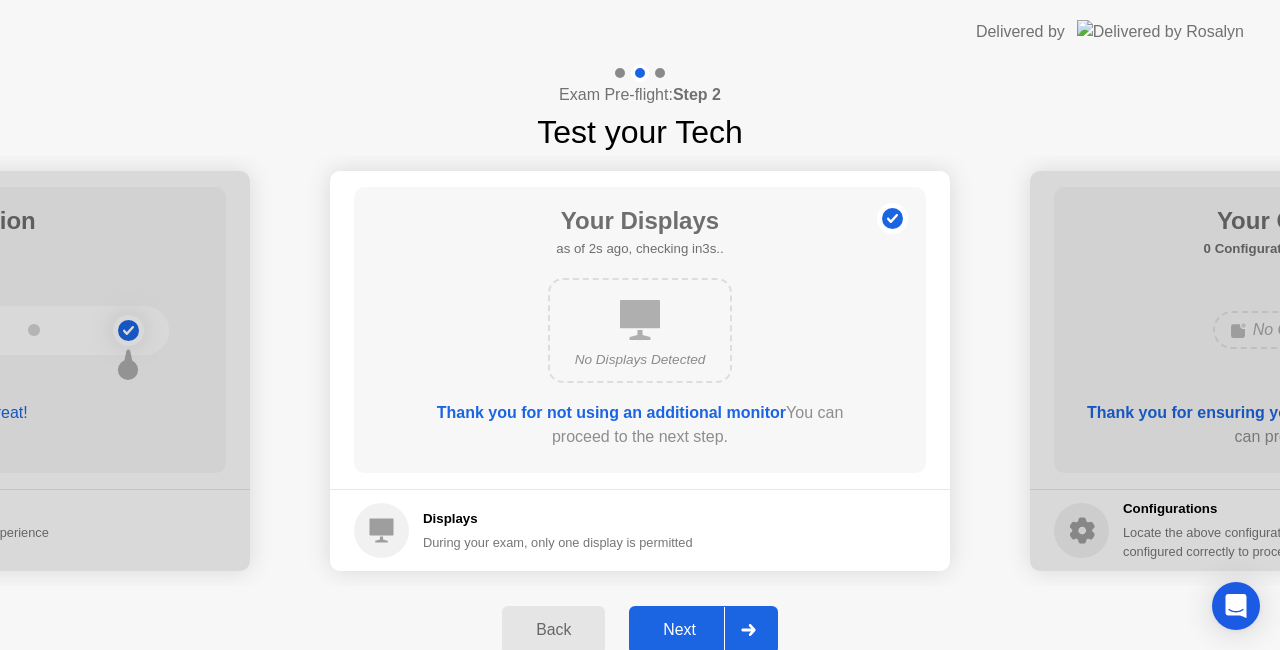 click on "Next" 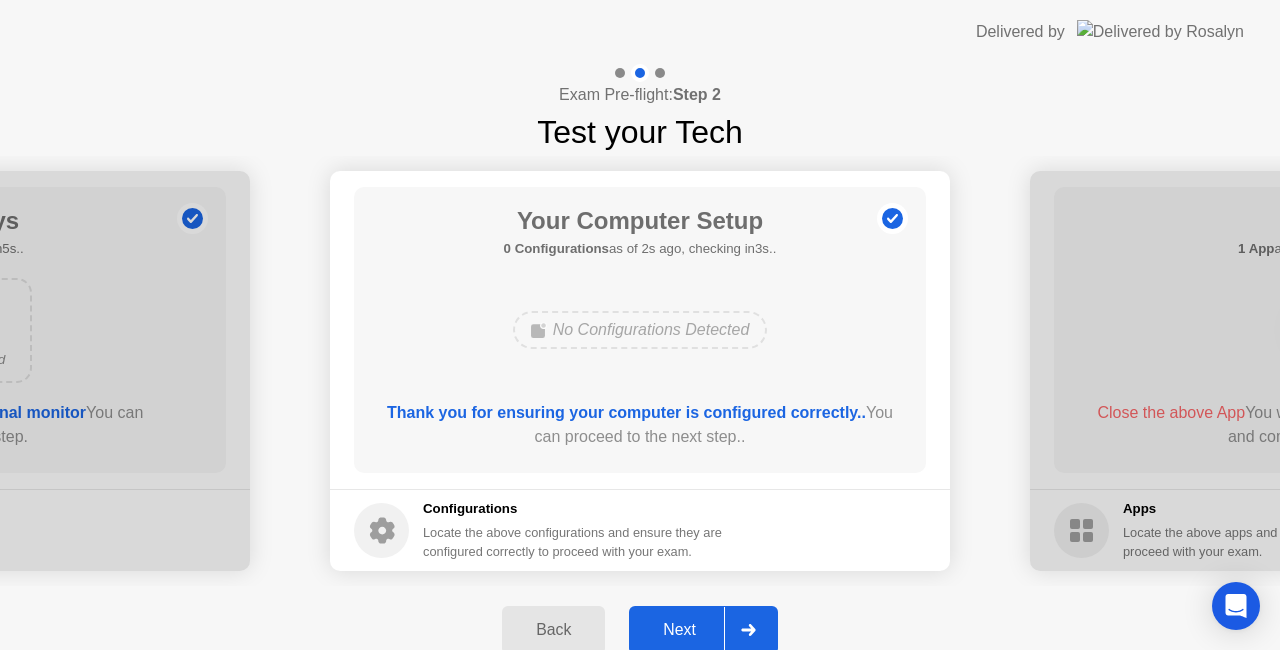 click on "Next" 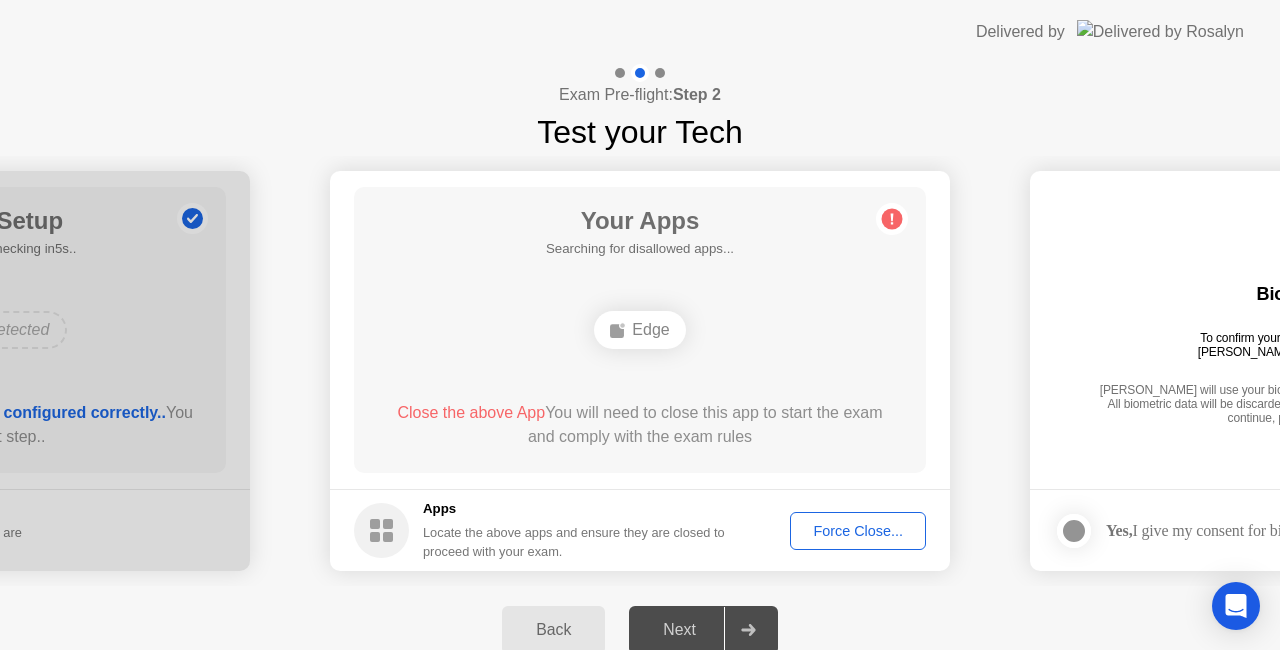 click on "Force Close..." 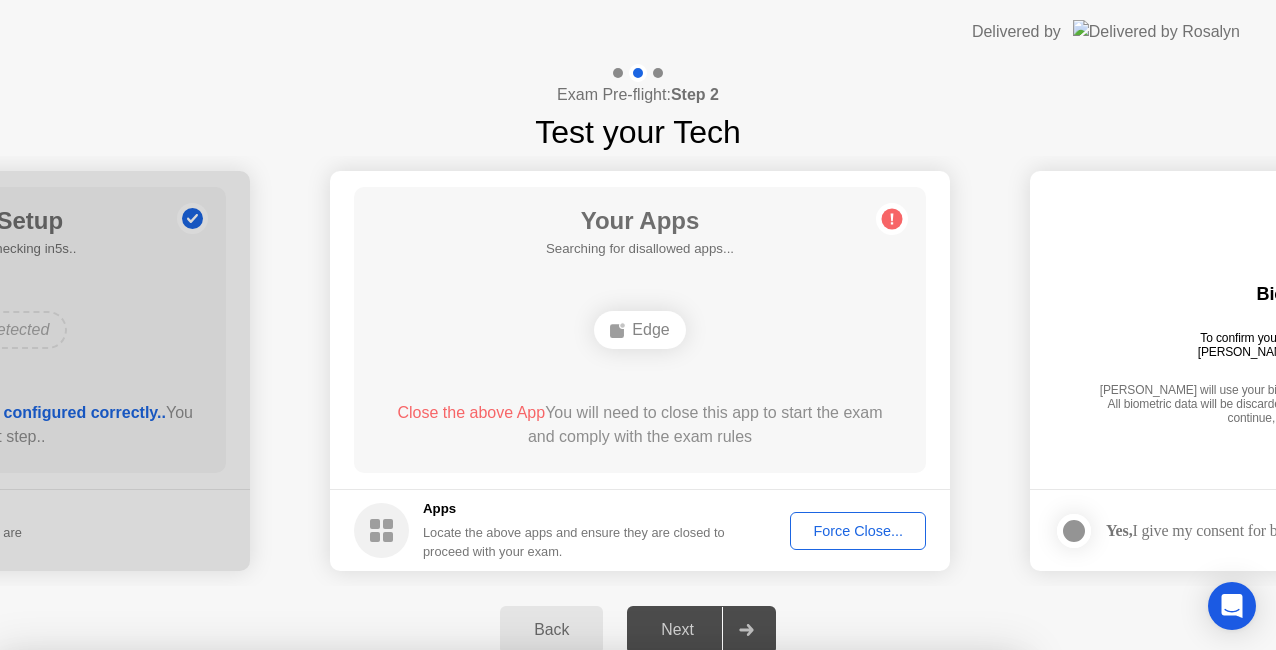 click on "Confirm" at bounding box center [577, 926] 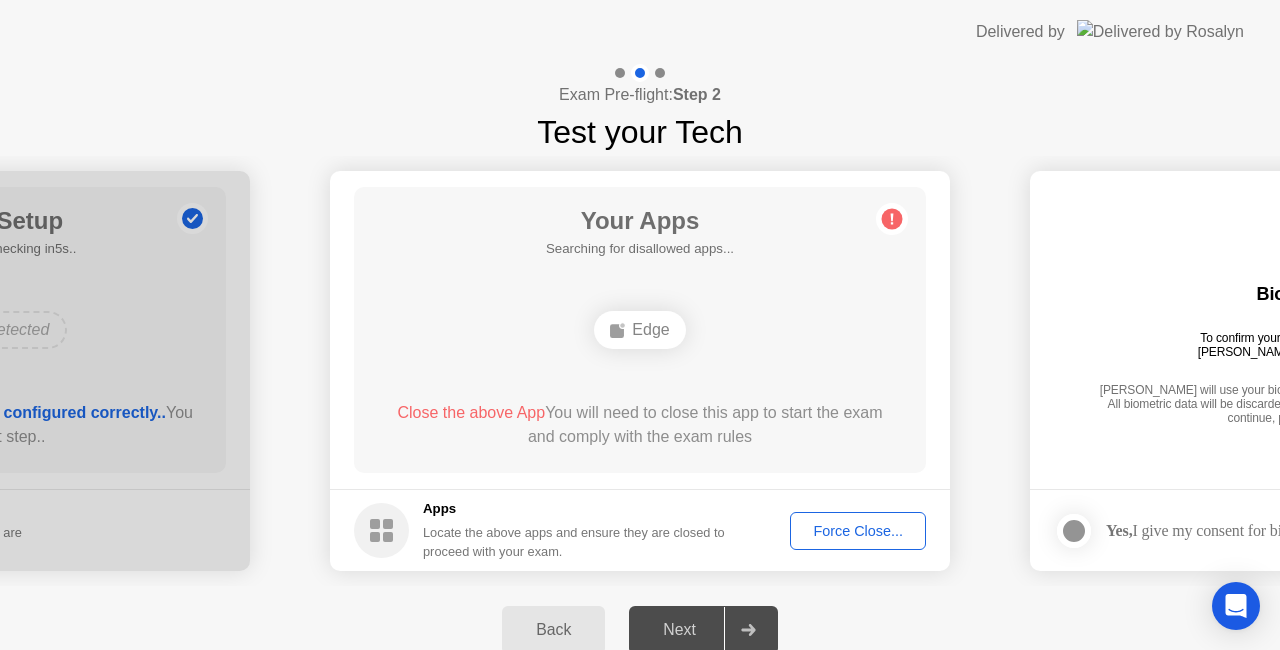 click on "Force Close..." 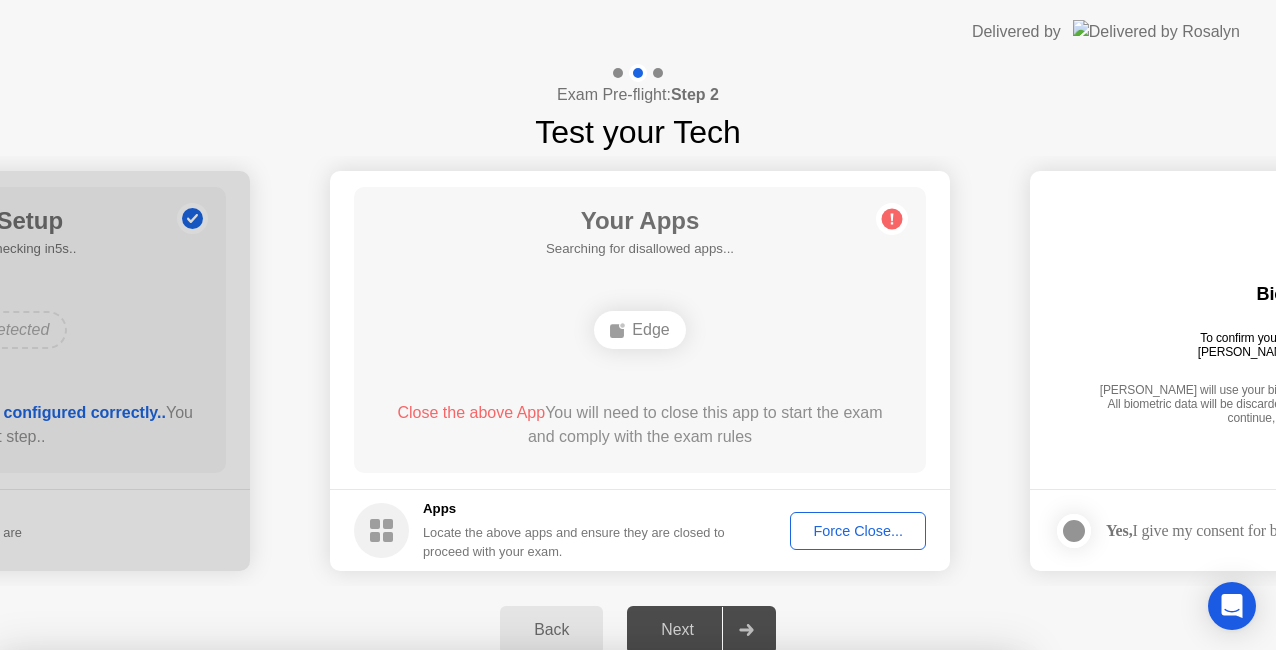 click on "Confirm" at bounding box center [577, 926] 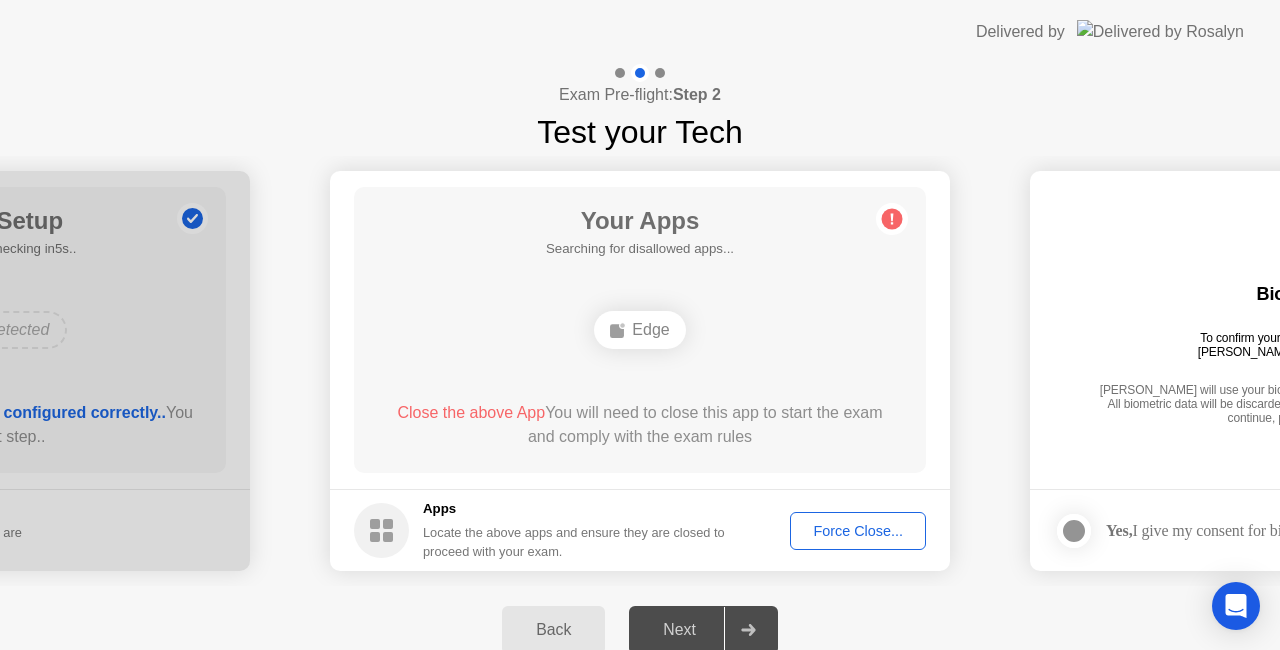 click on "Back" 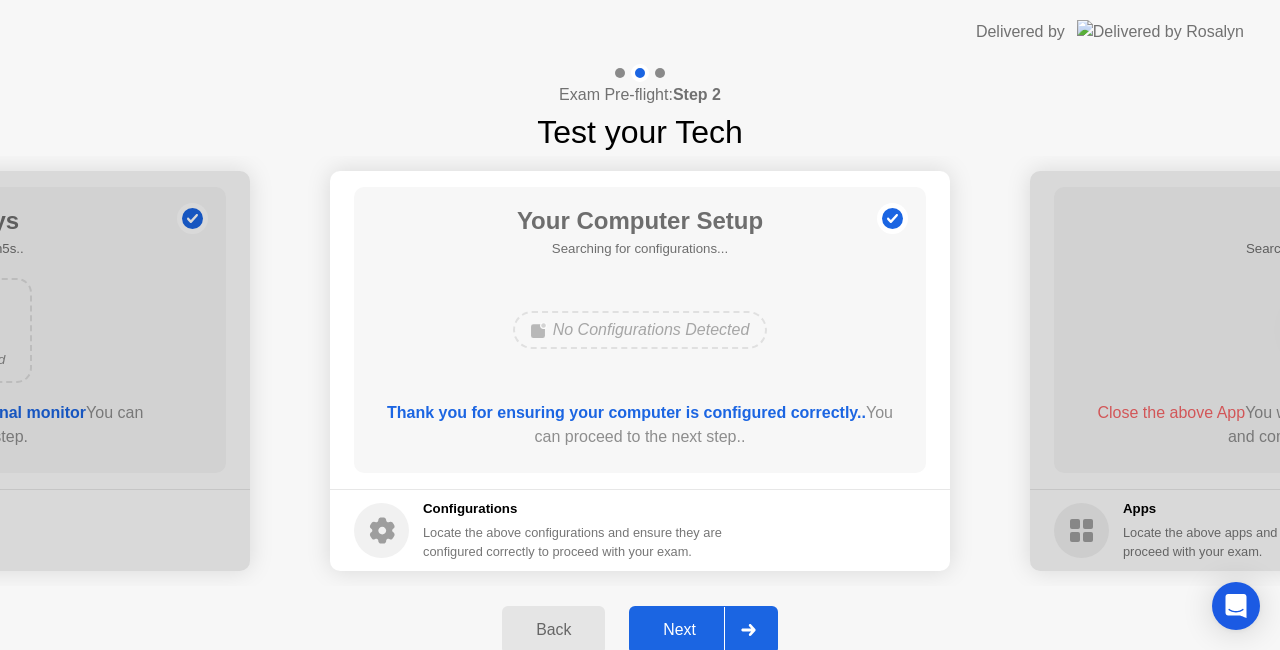 click on "Next" 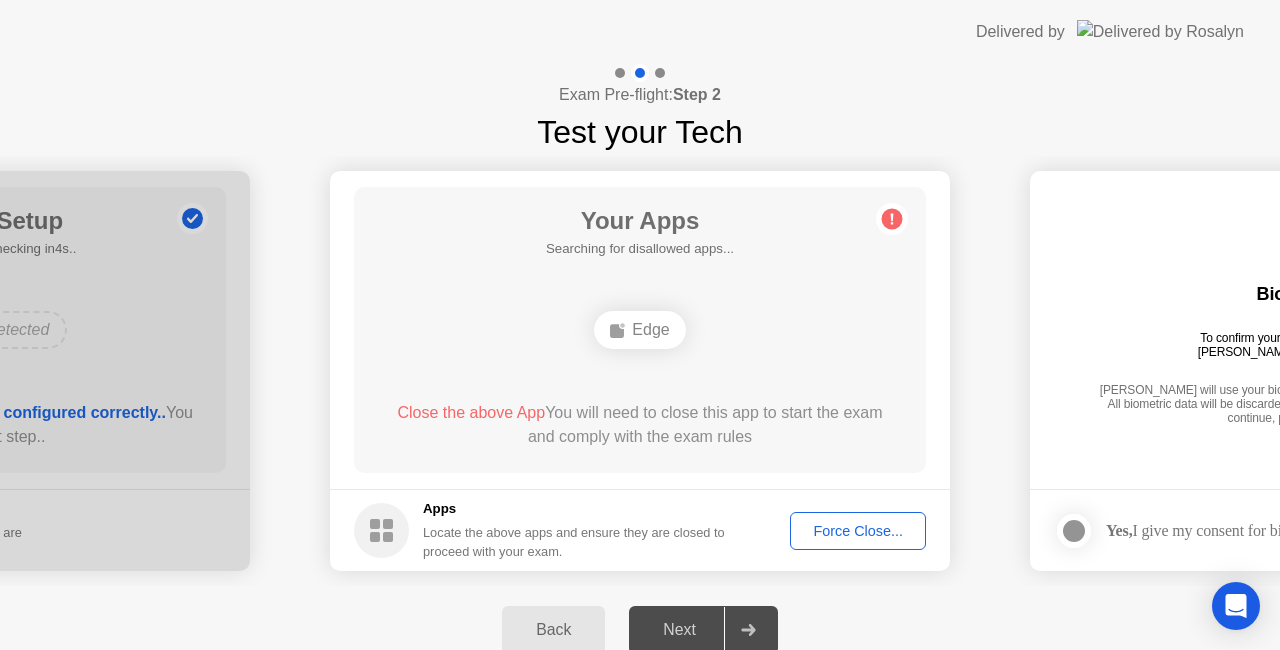 click on "Edge" 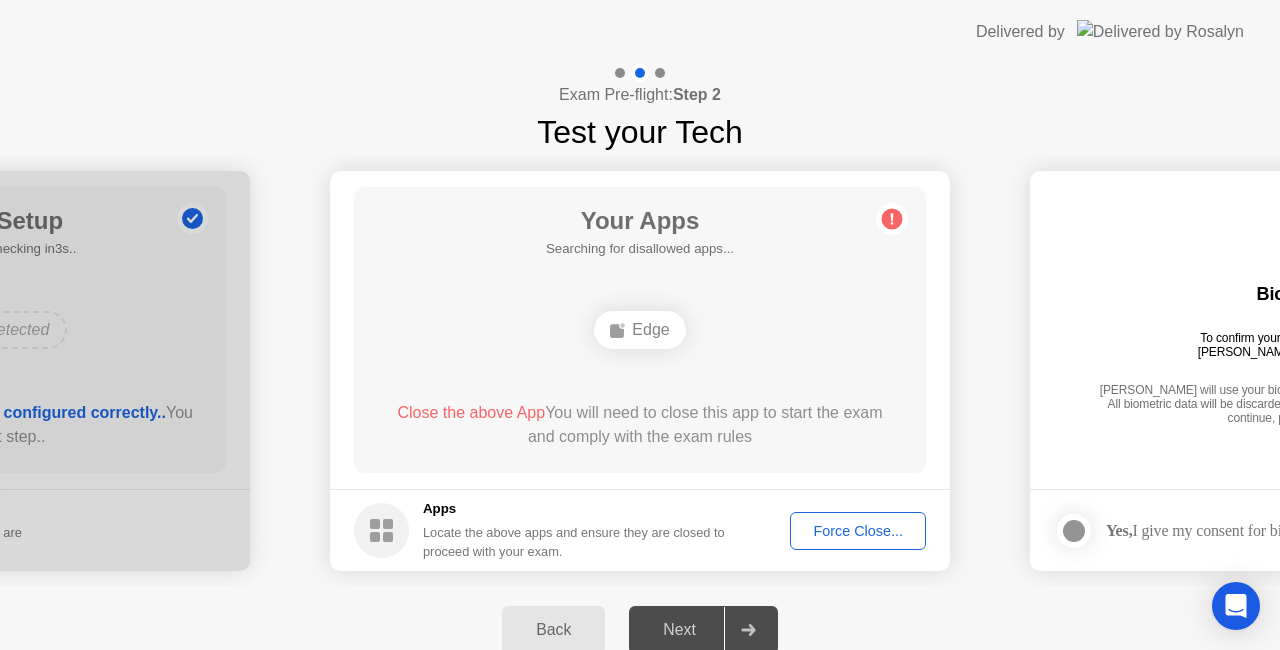 click on "Edge" 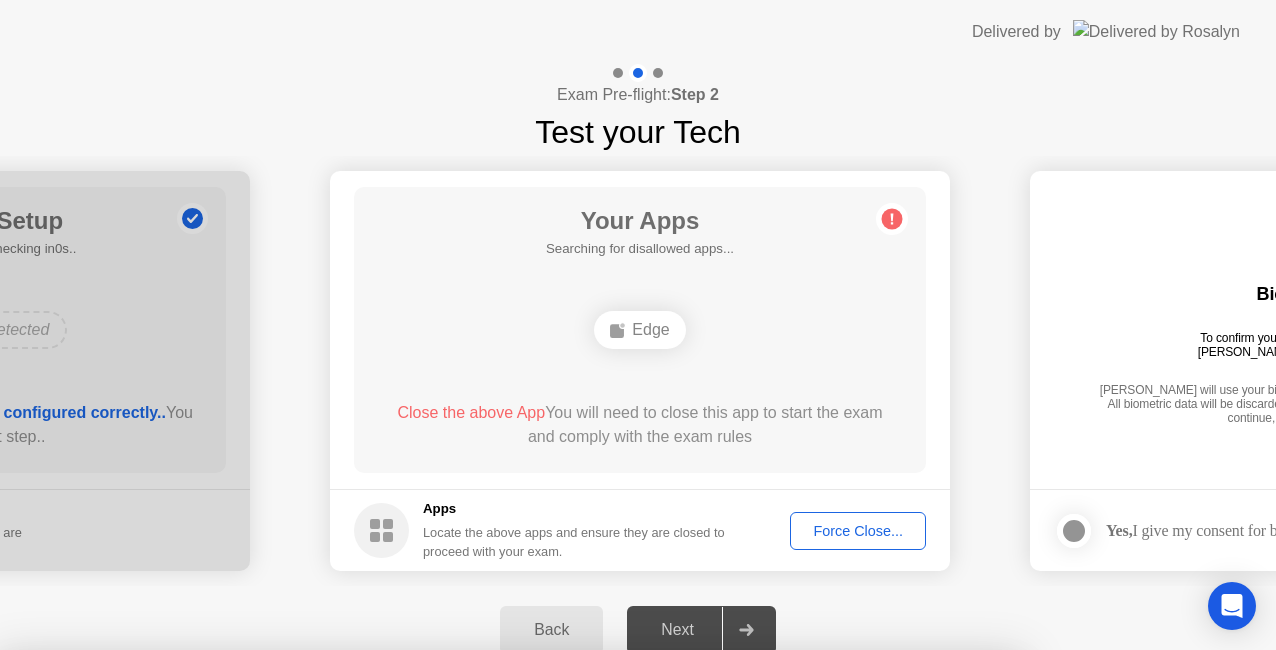 click on "Close" at bounding box center (429, 888) 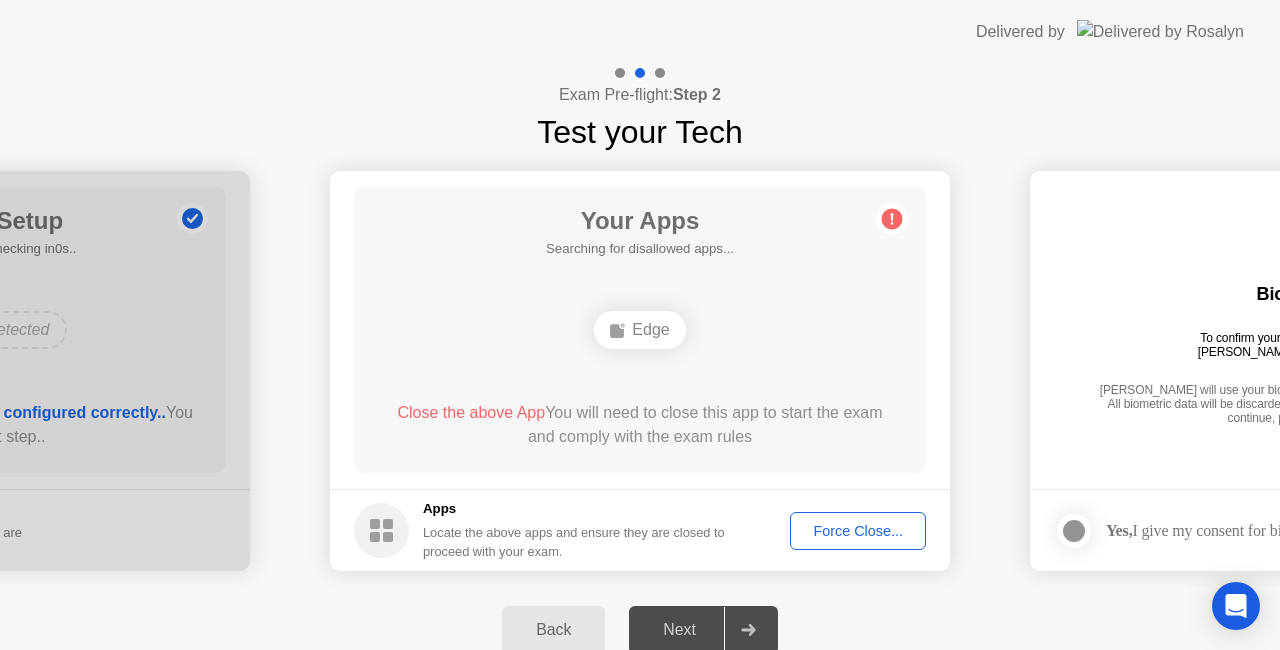 click on "Back" 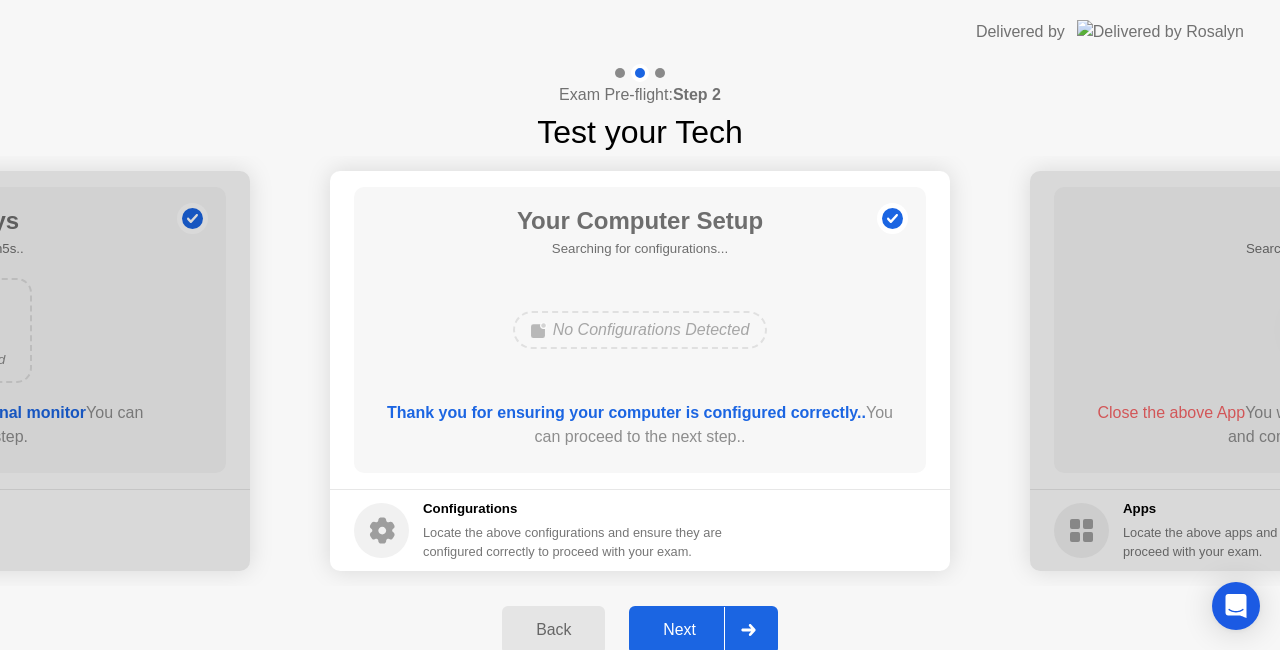 click on "Next" 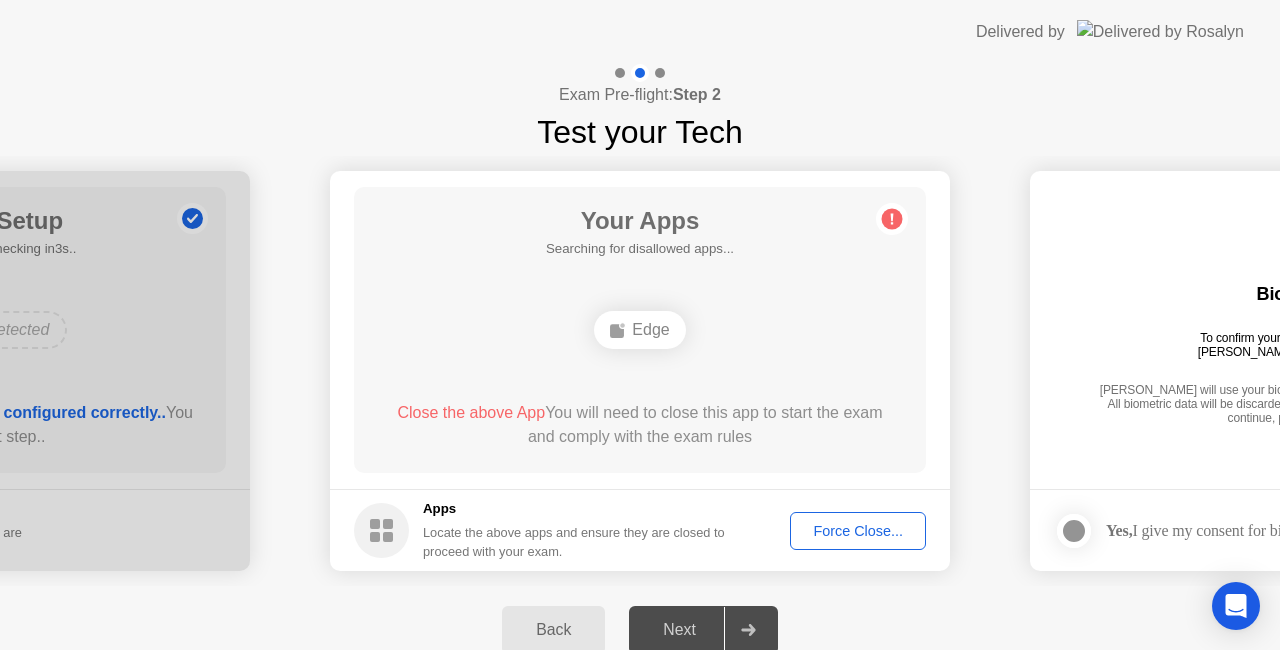 click on "Next" 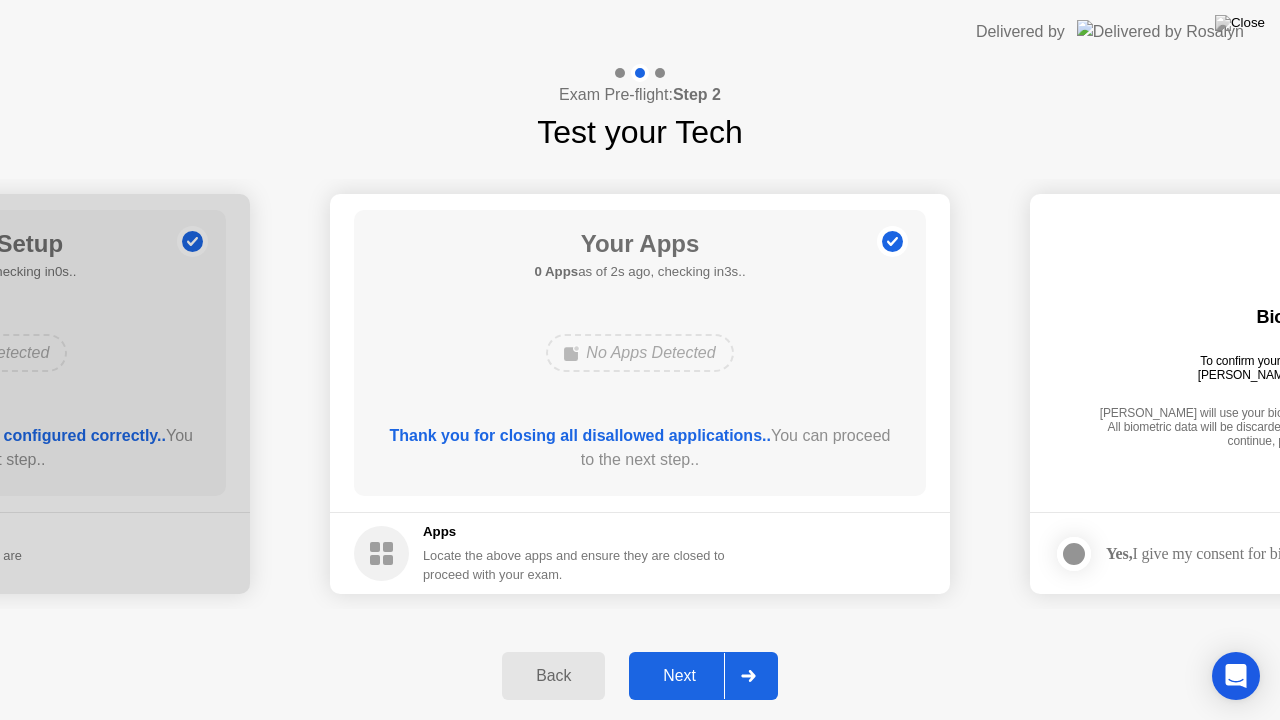 click on "Next" 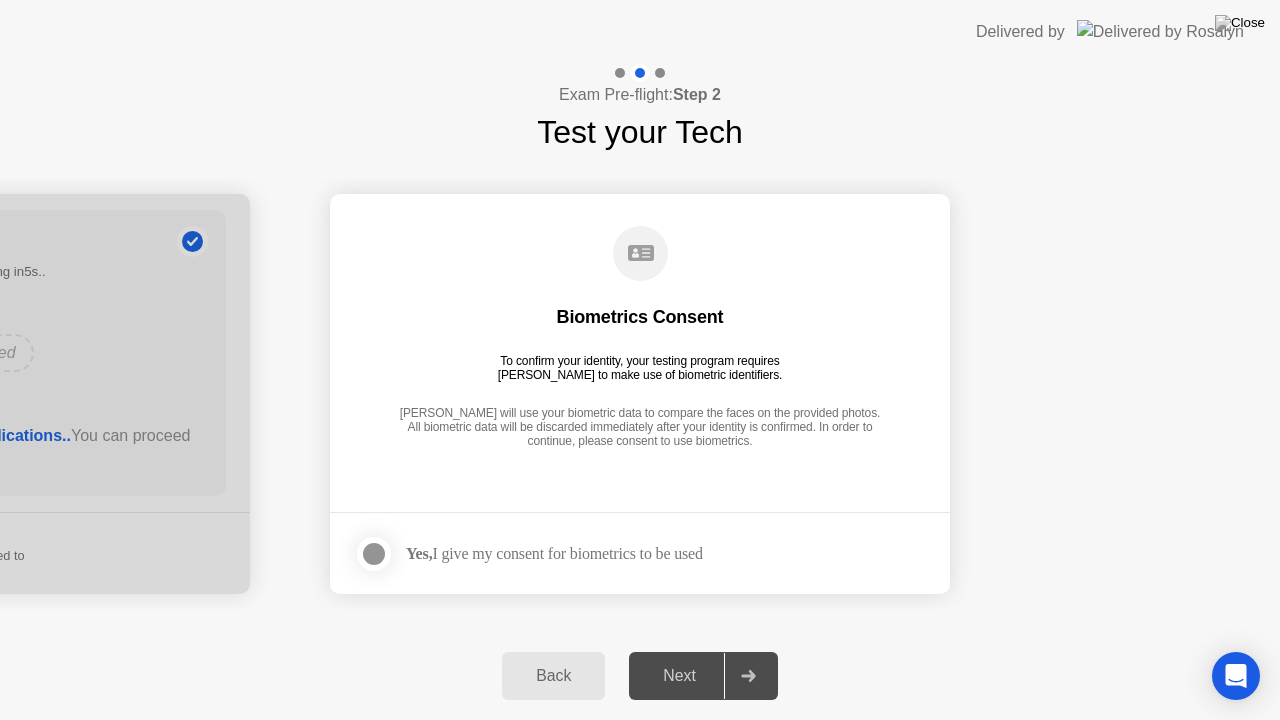 click 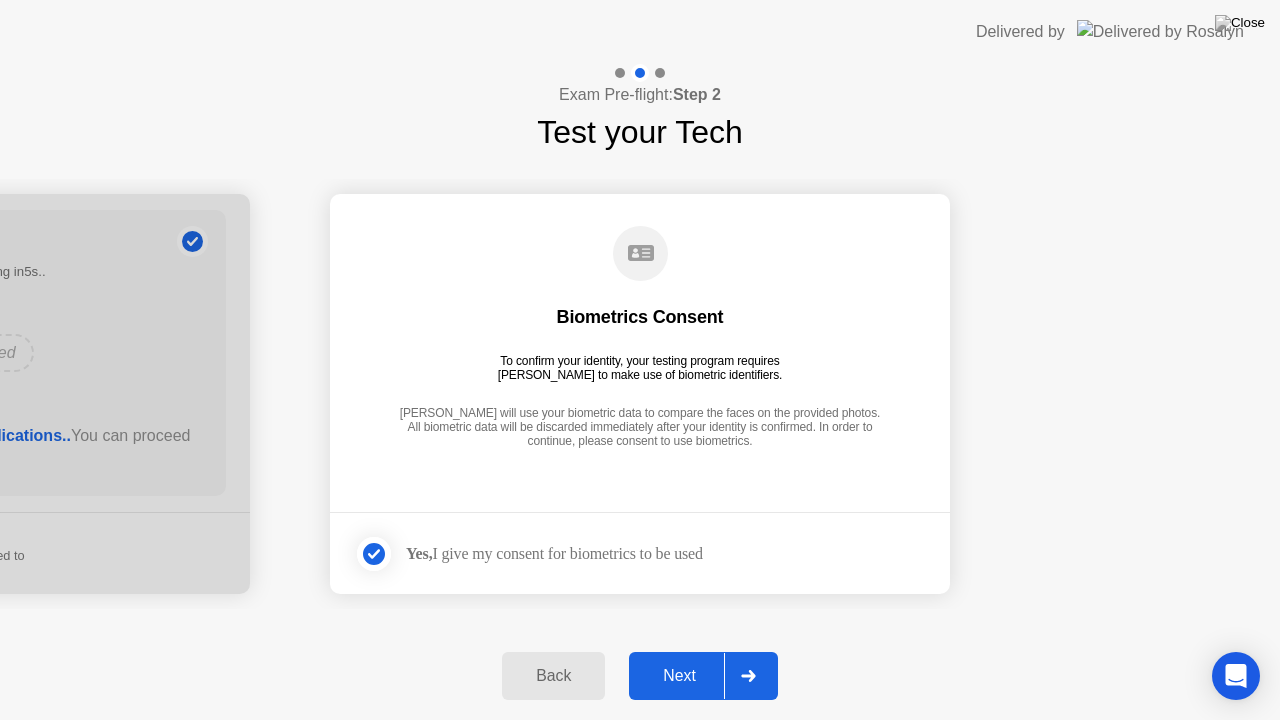 click on "Next" 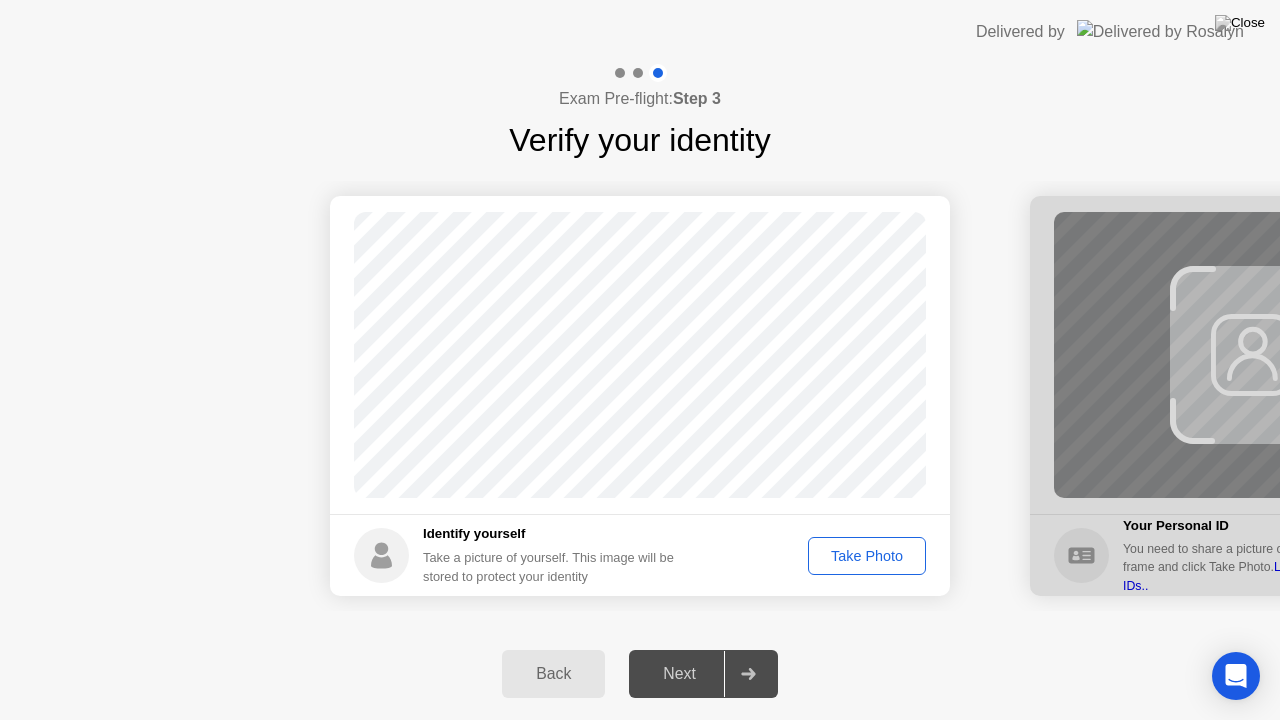 click on "Take Photo" 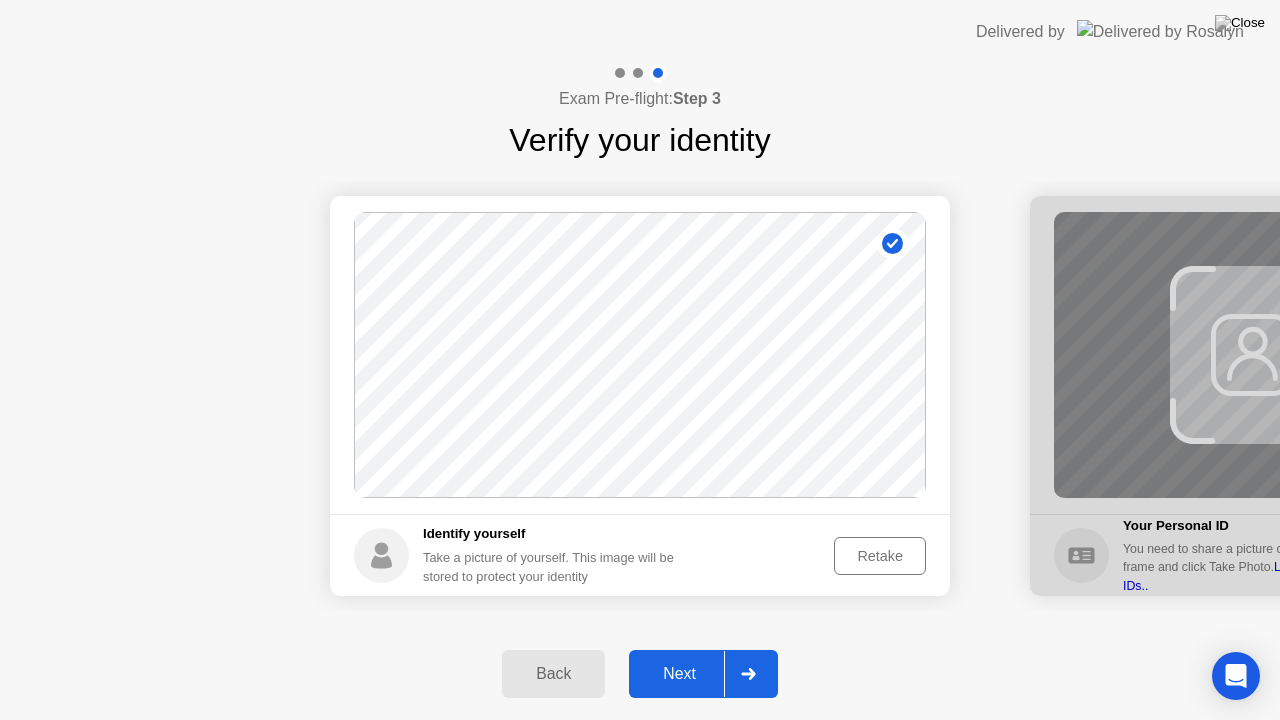 click on "Retake" 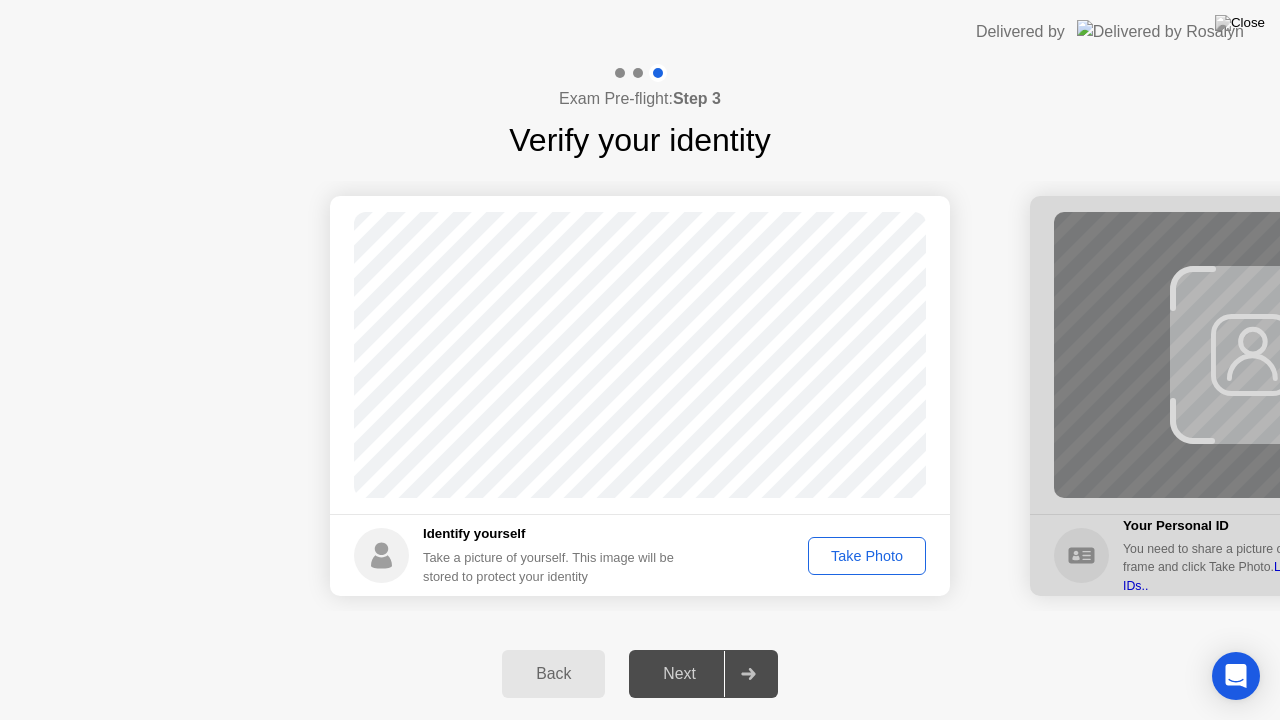 click on "Take Photo" 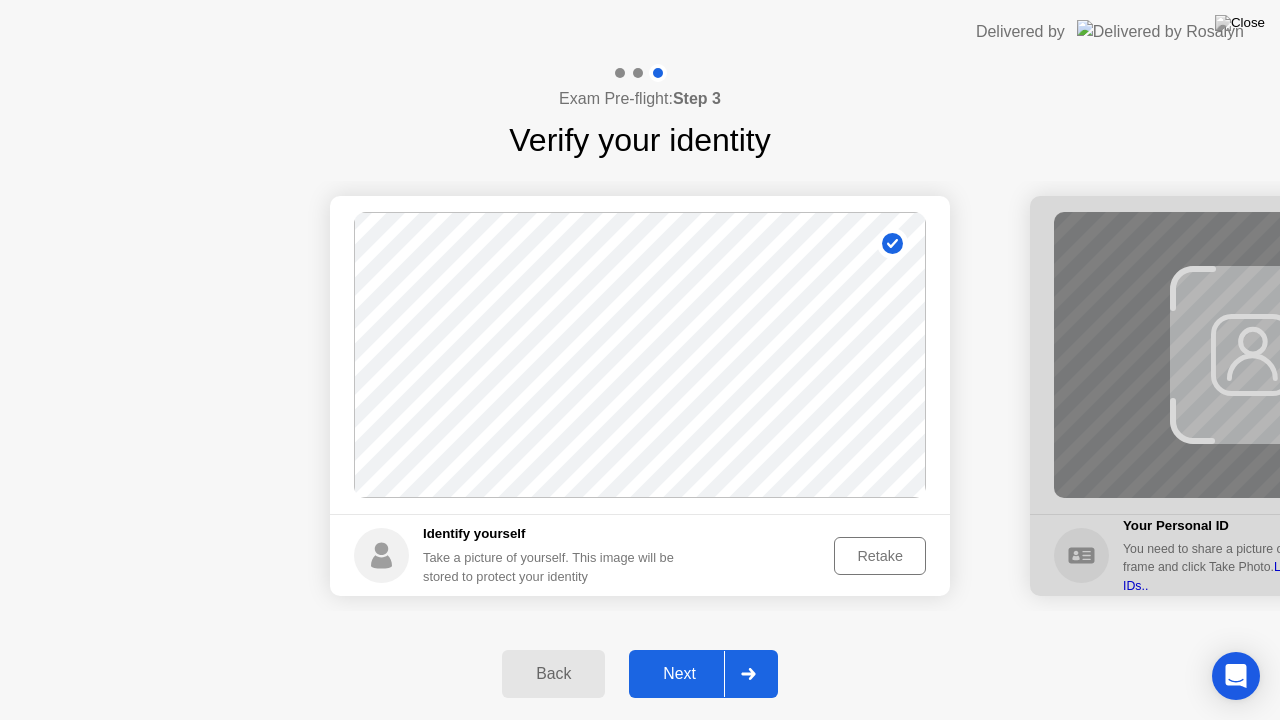 click on "Next" 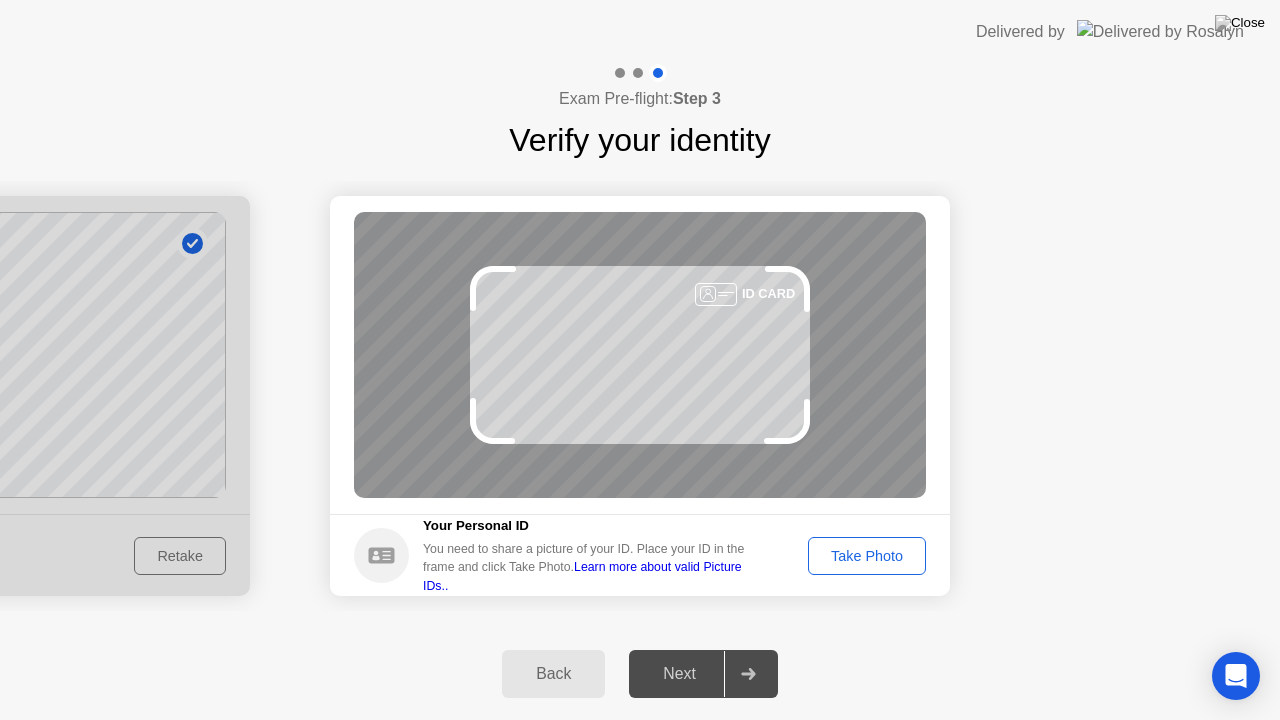 click on "Take Photo" 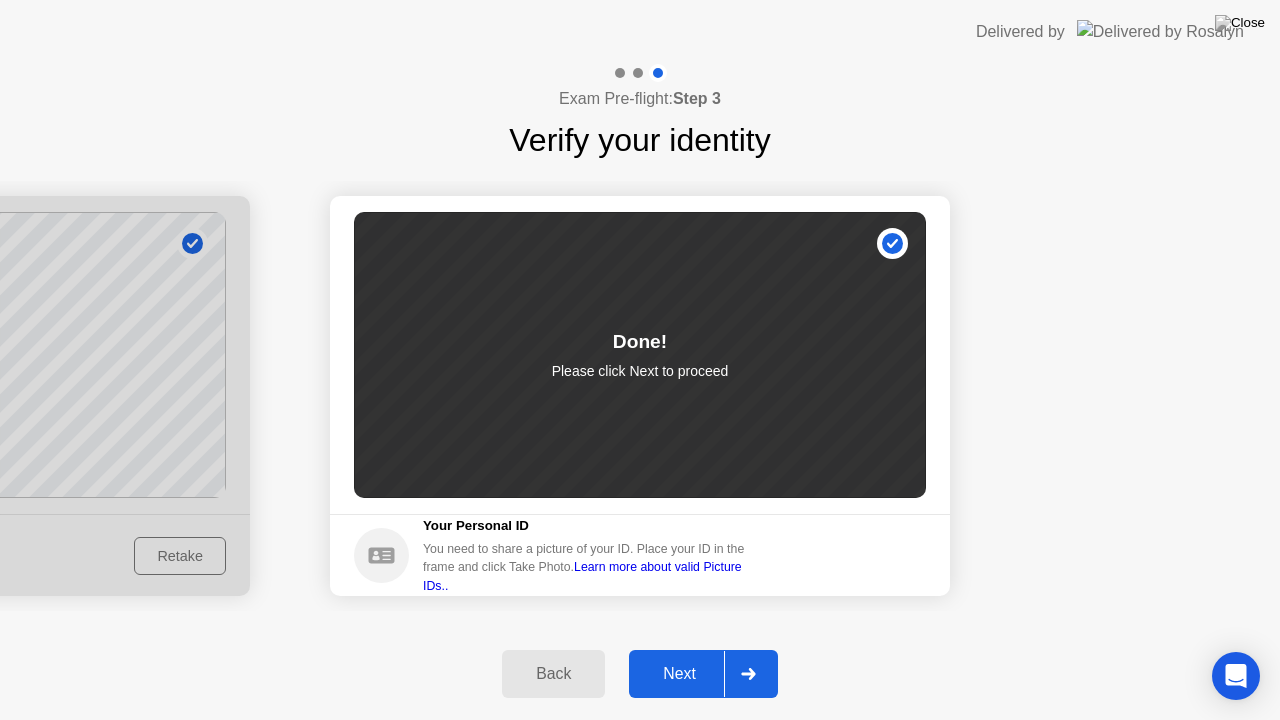 click on "Next" 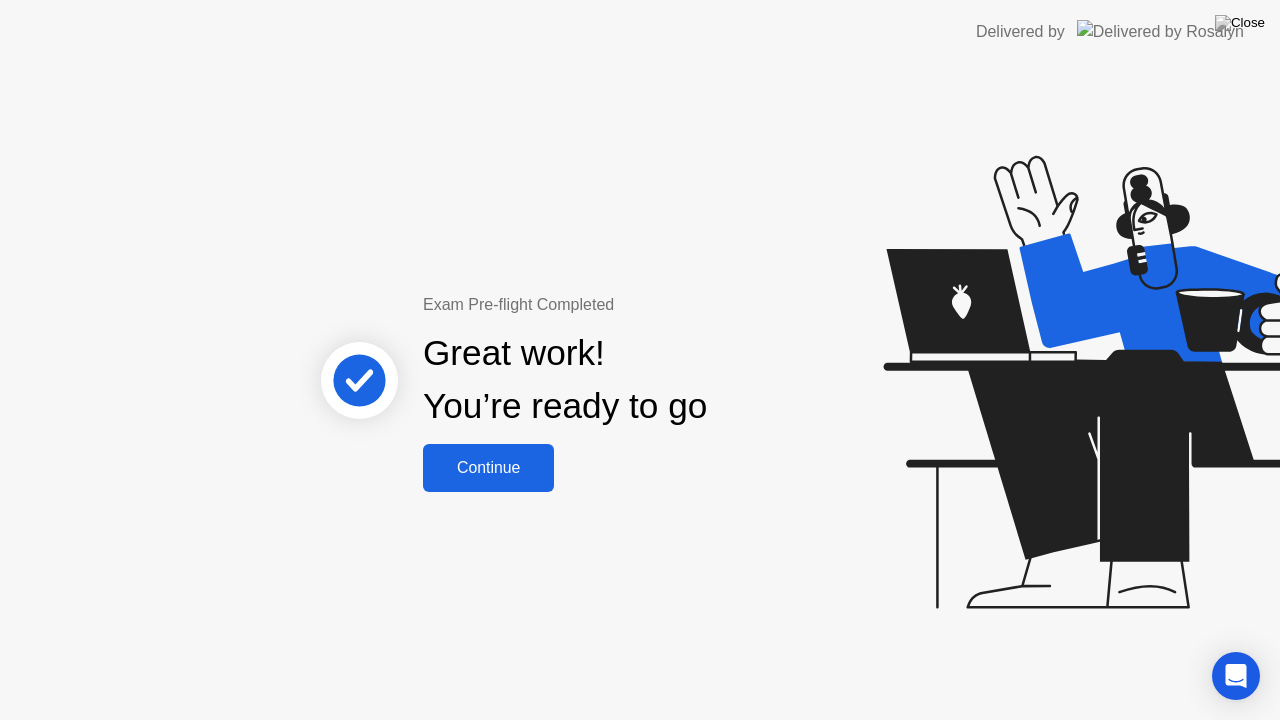 click on "Continue" 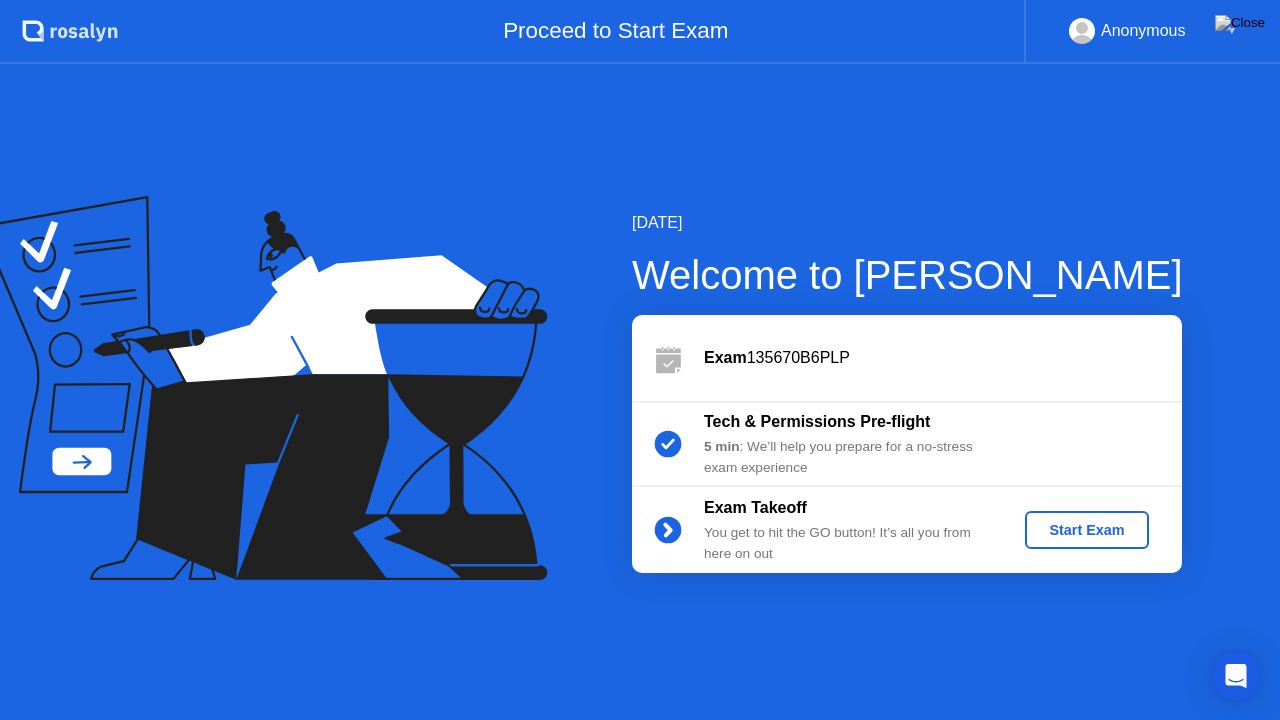 click on "Start Exam" 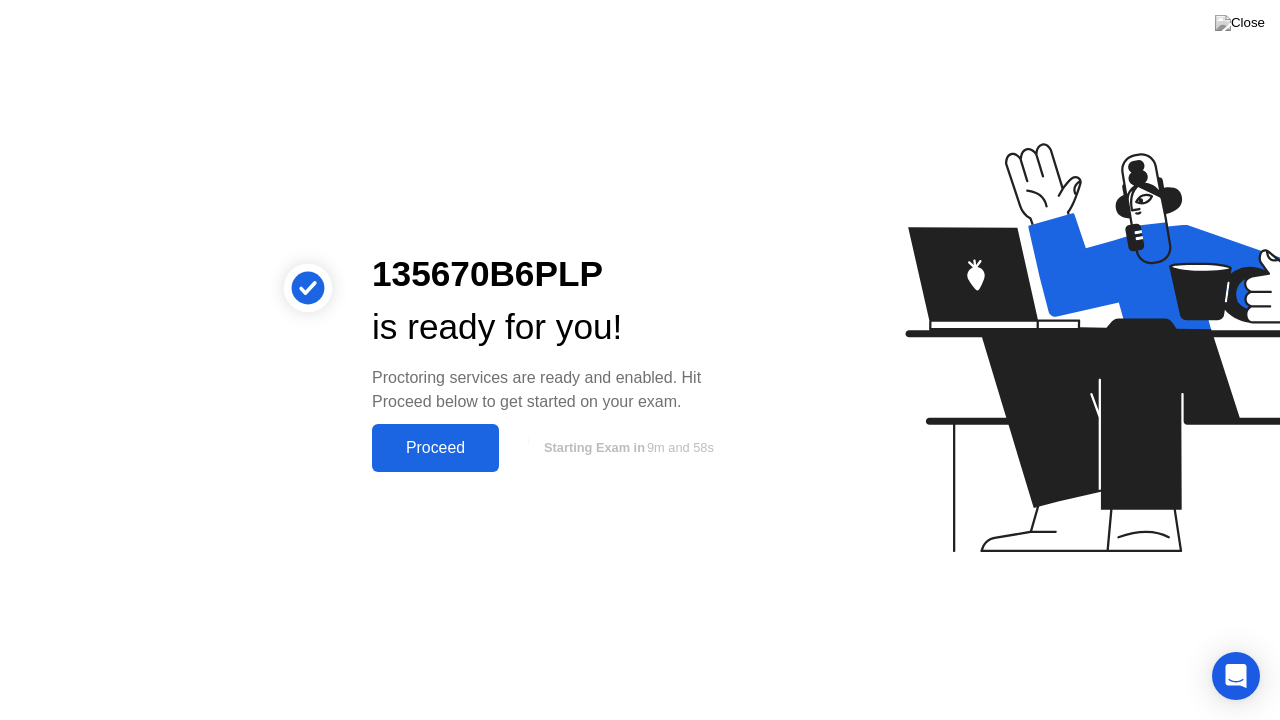 click on "Proceed" 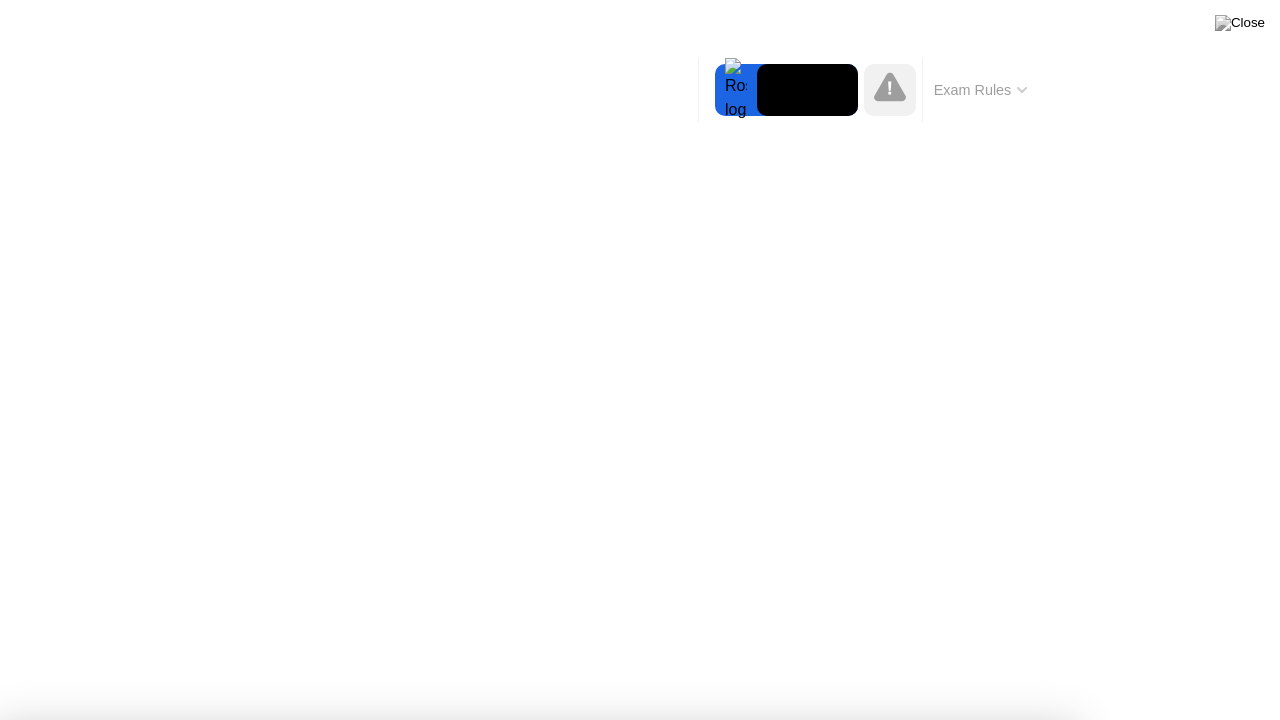 click on "Got it!" at bounding box center [647, 1216] 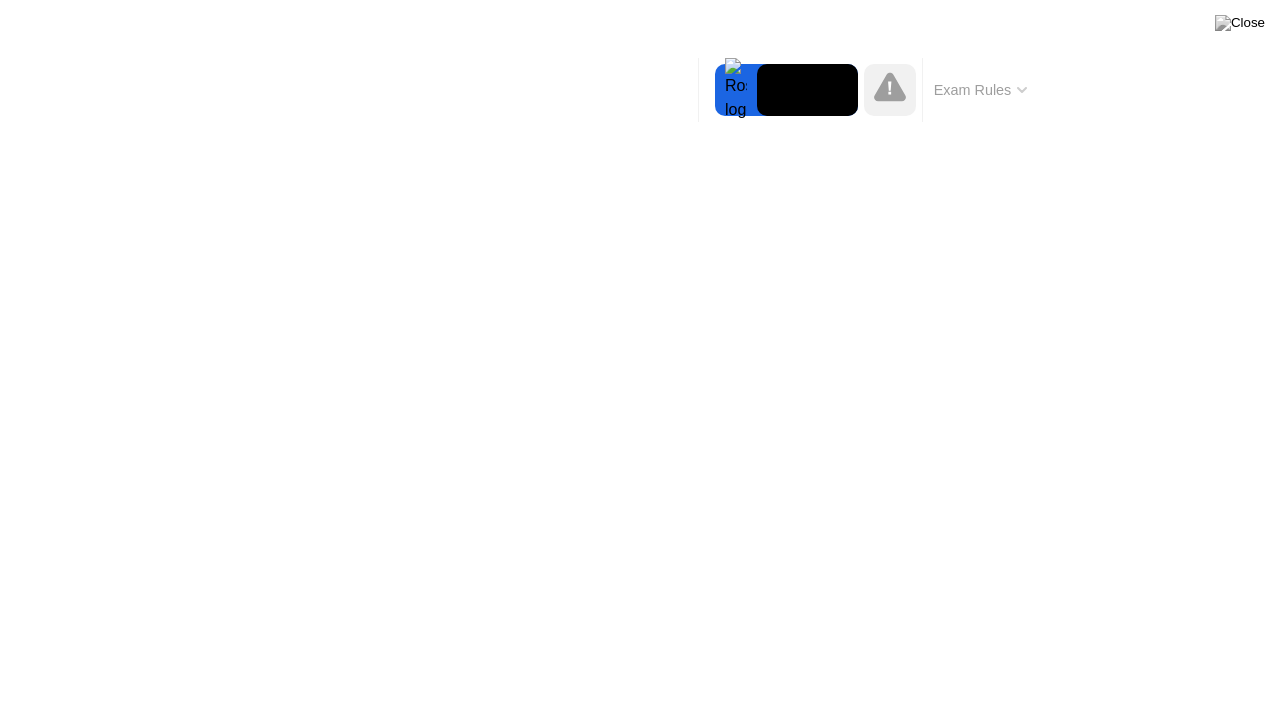 click on "Got it!" at bounding box center (647, 1216) 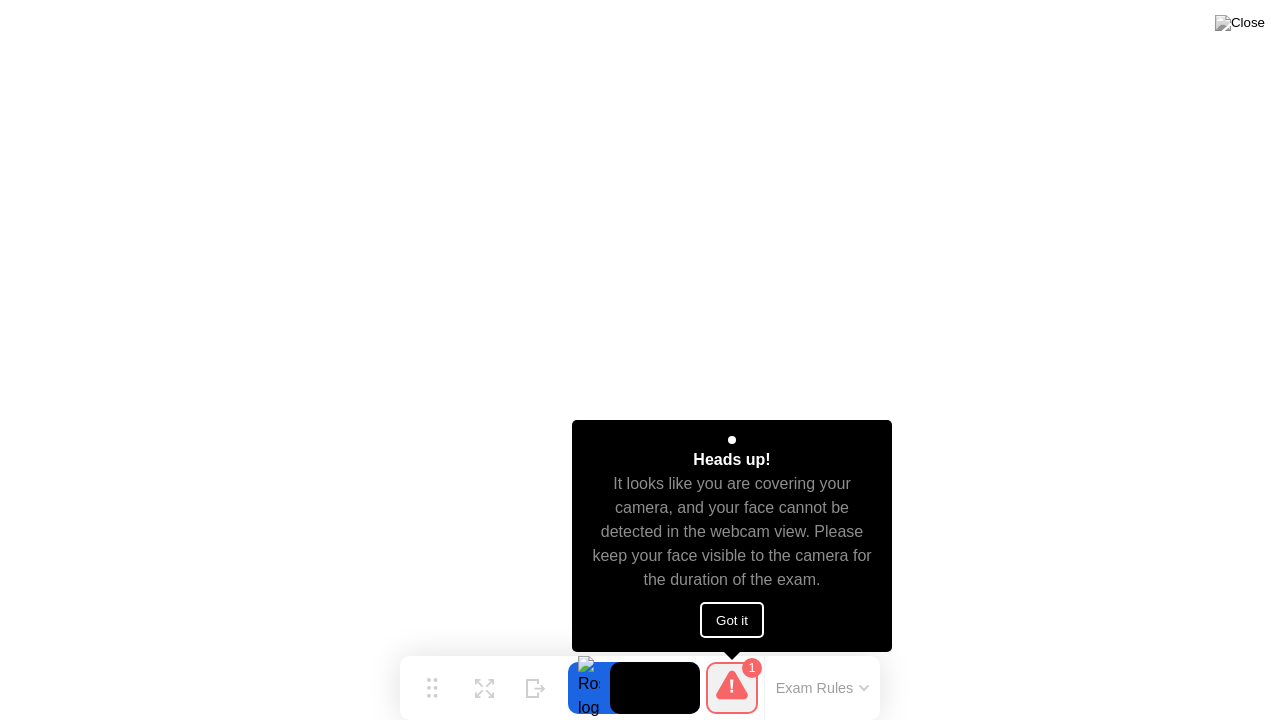 click on "Got it" 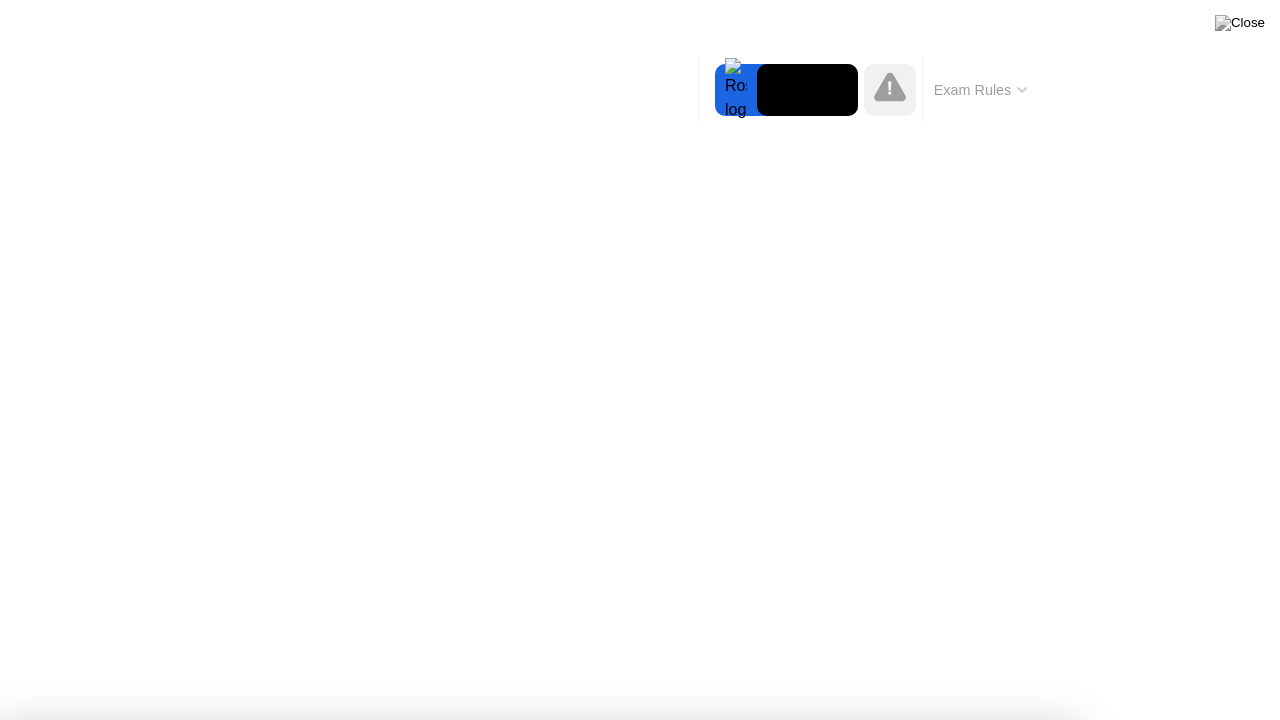 click on "Got it!" at bounding box center (647, 1238) 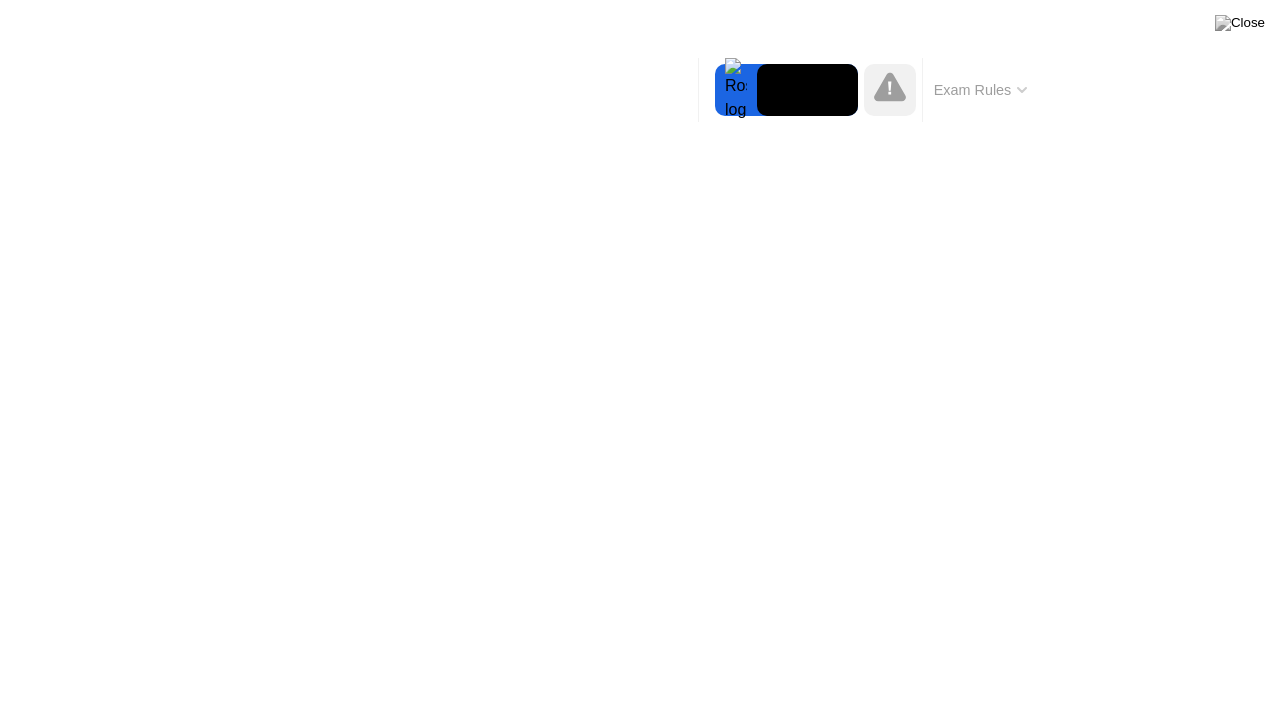 click on "Got it!" at bounding box center (625, 1195) 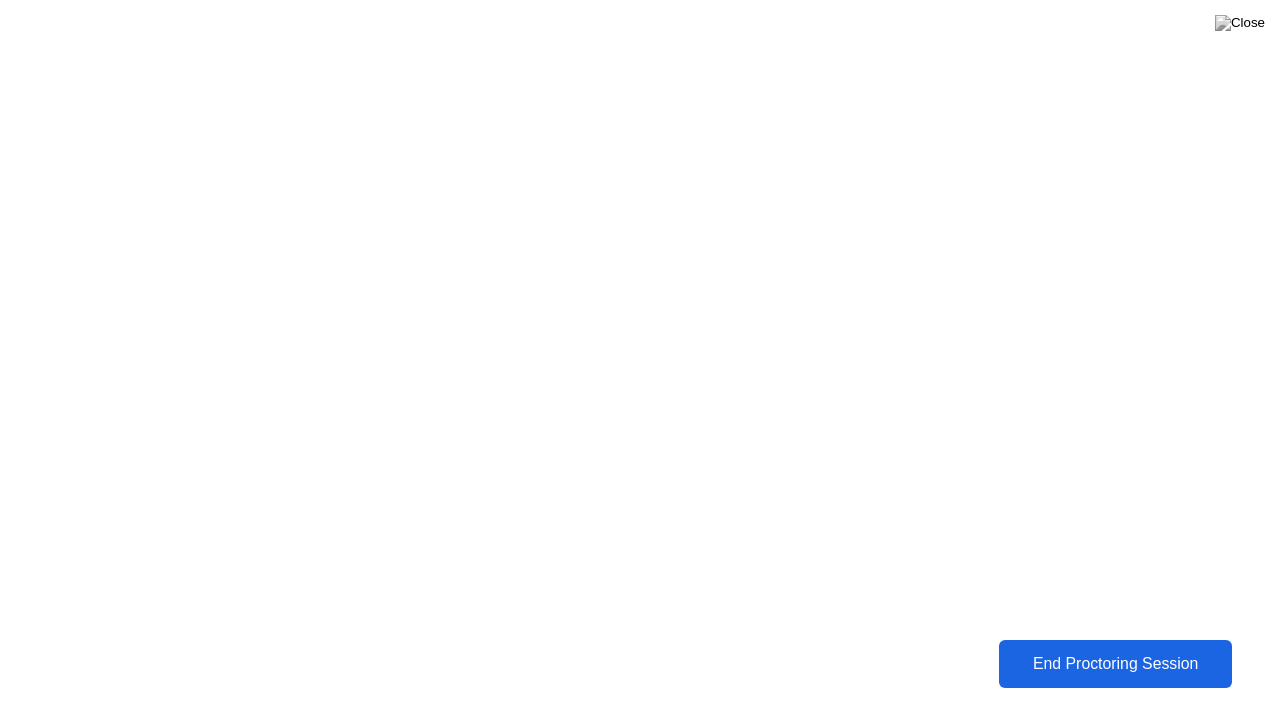 click on "End Proctoring Session" 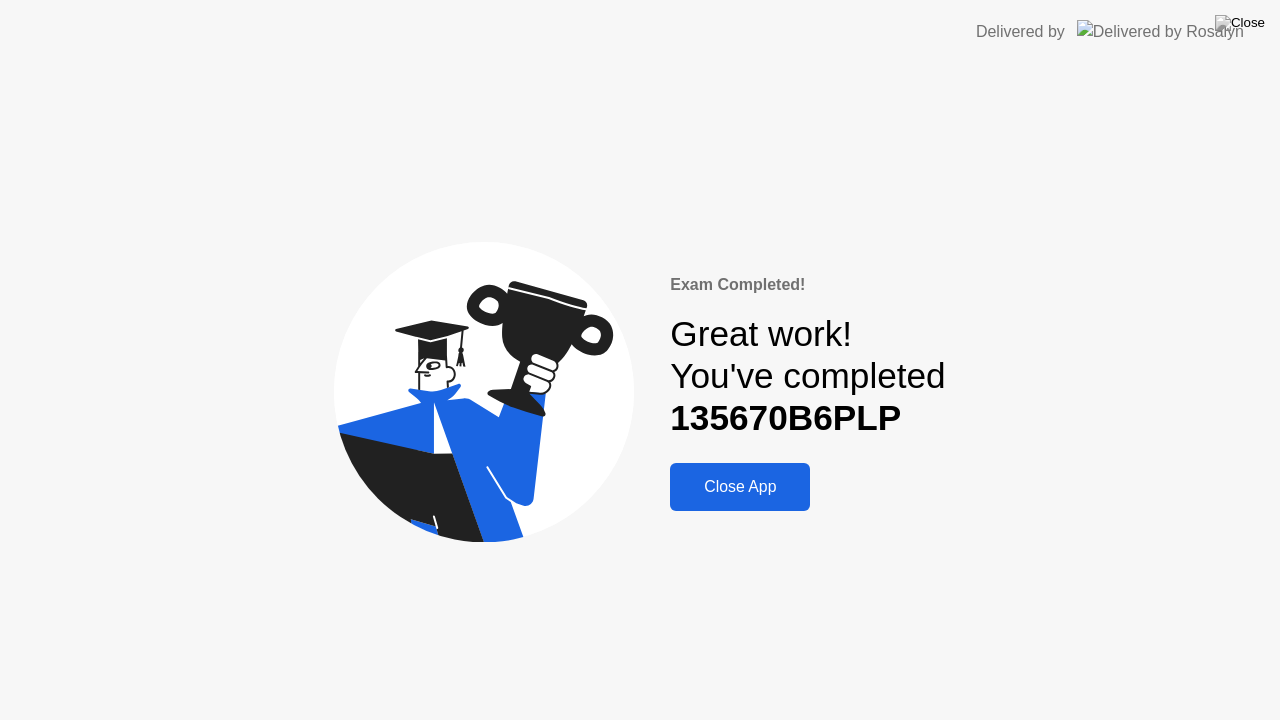 click on "Close App" 